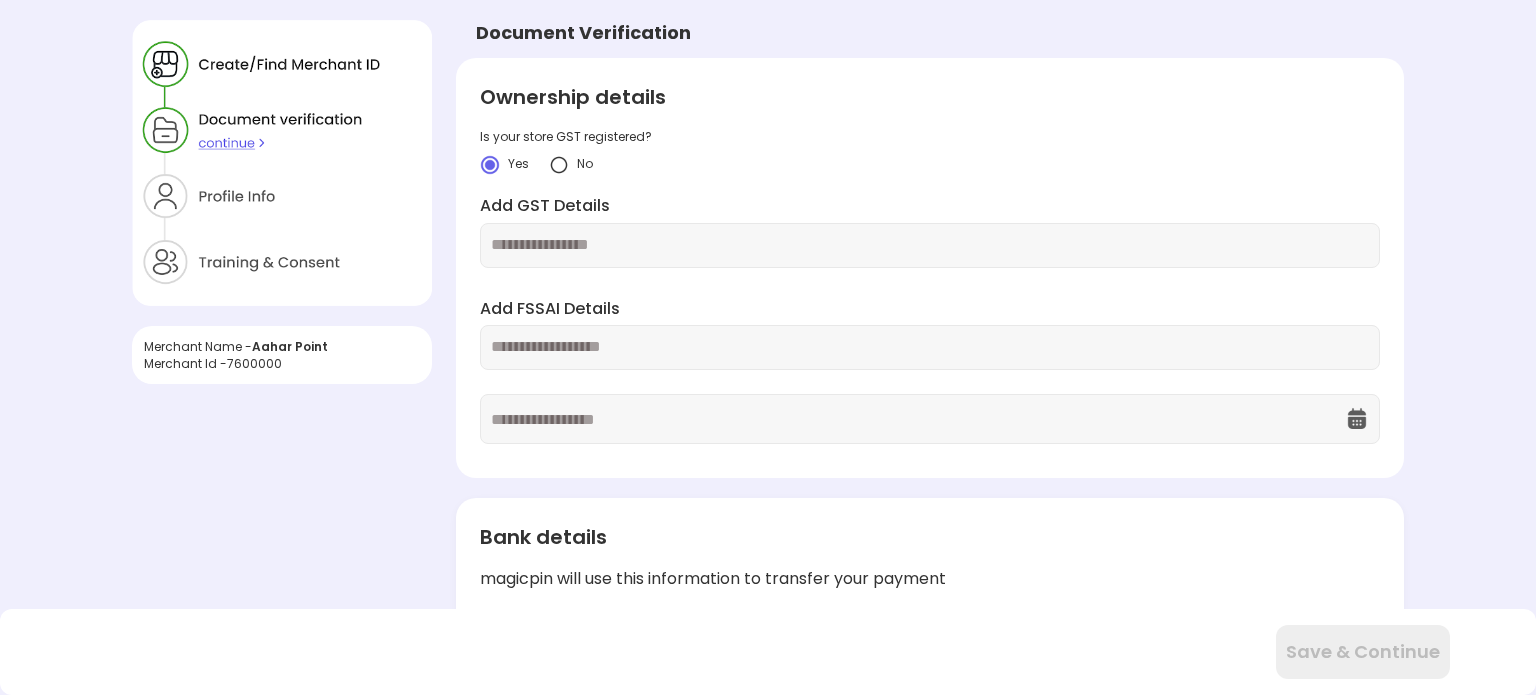 scroll, scrollTop: 0, scrollLeft: 0, axis: both 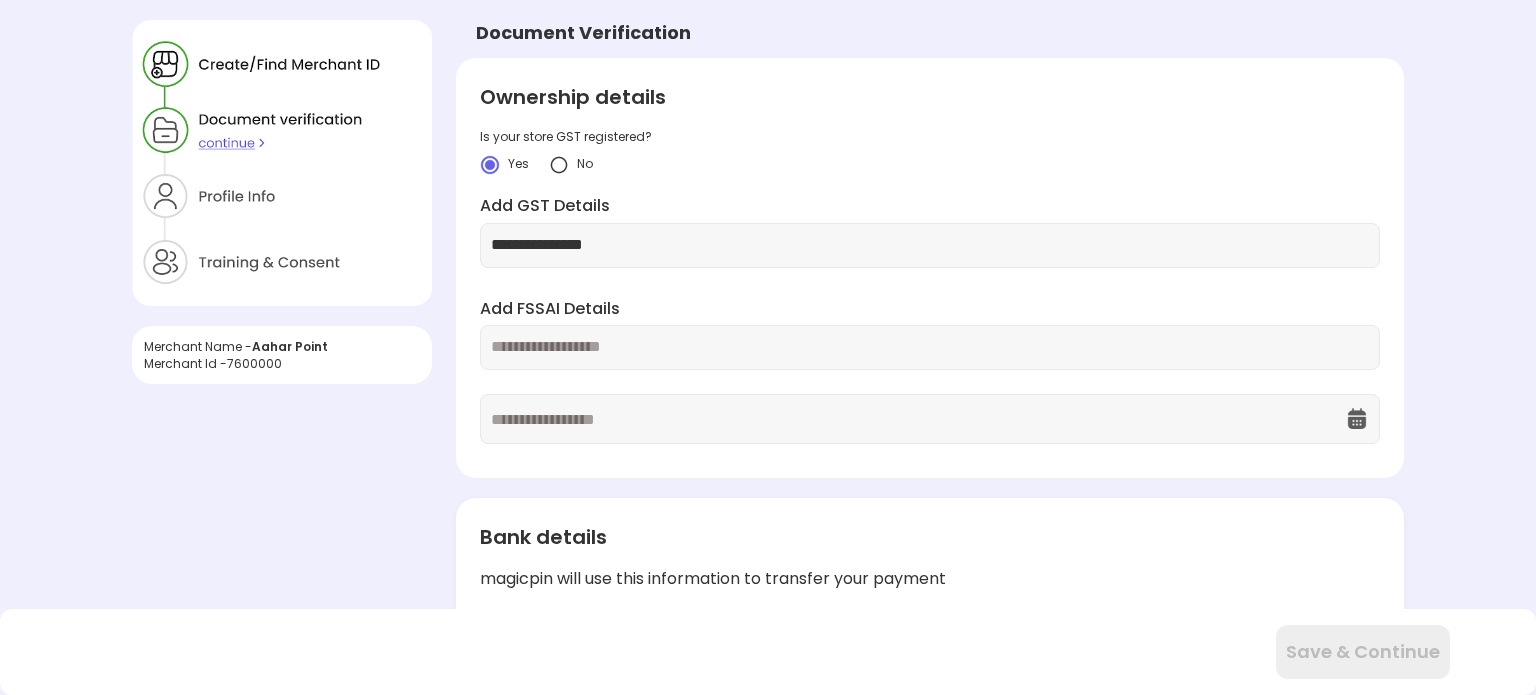 type on "**********" 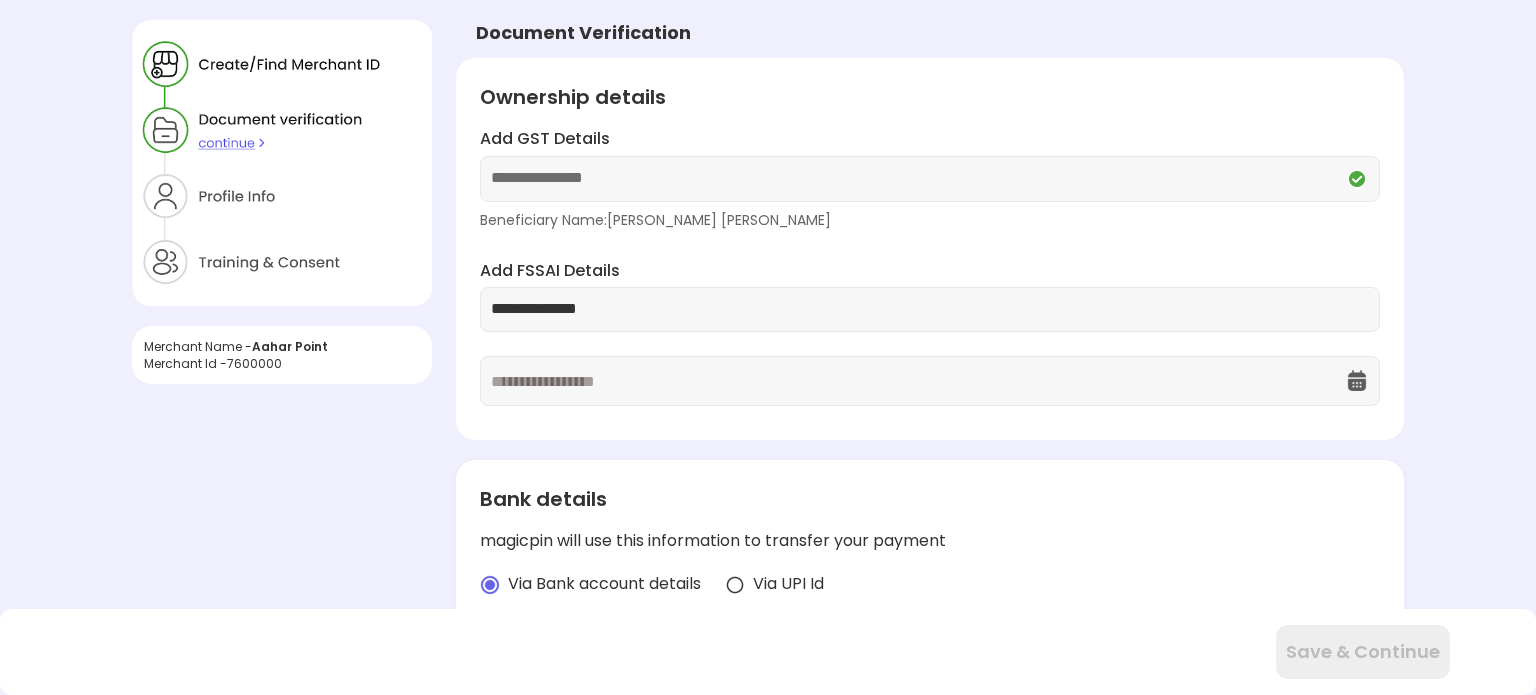type on "**********" 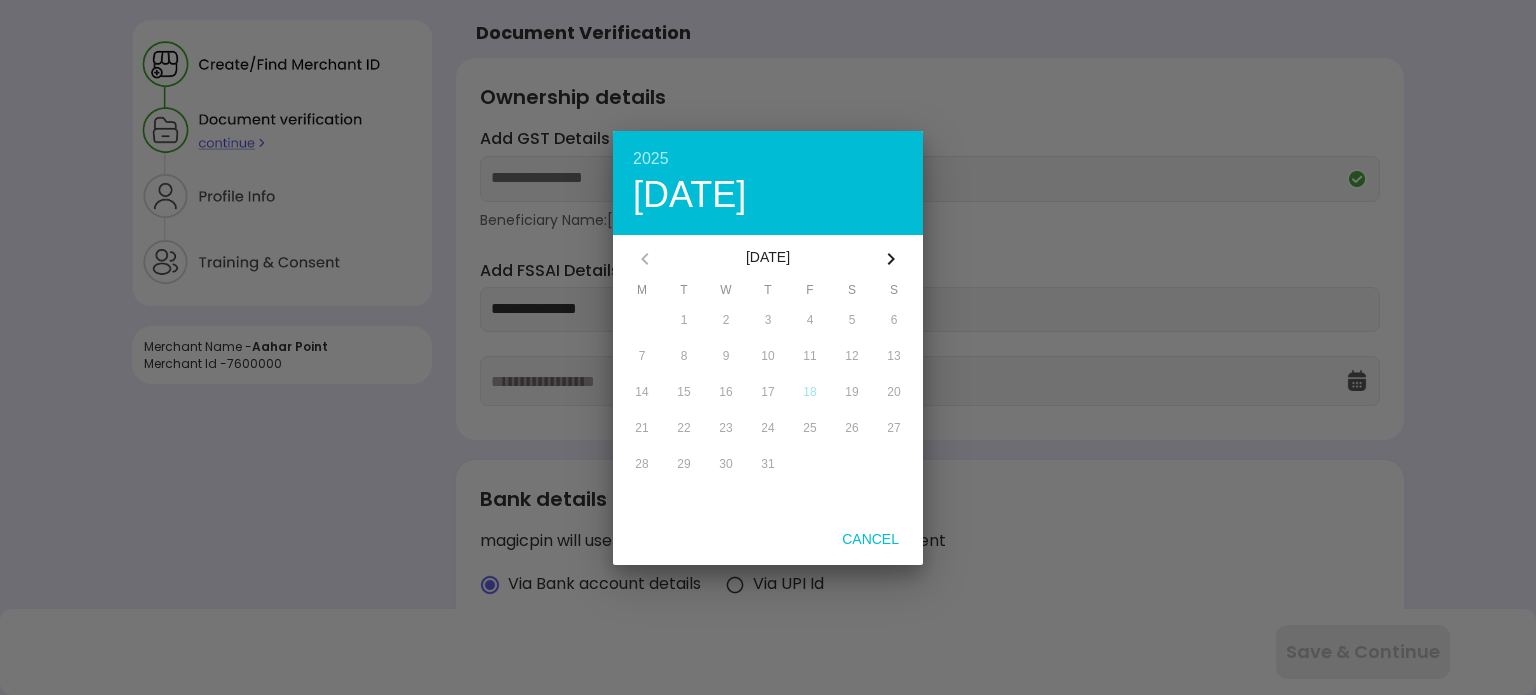 click on "2025" at bounding box center (768, 159) 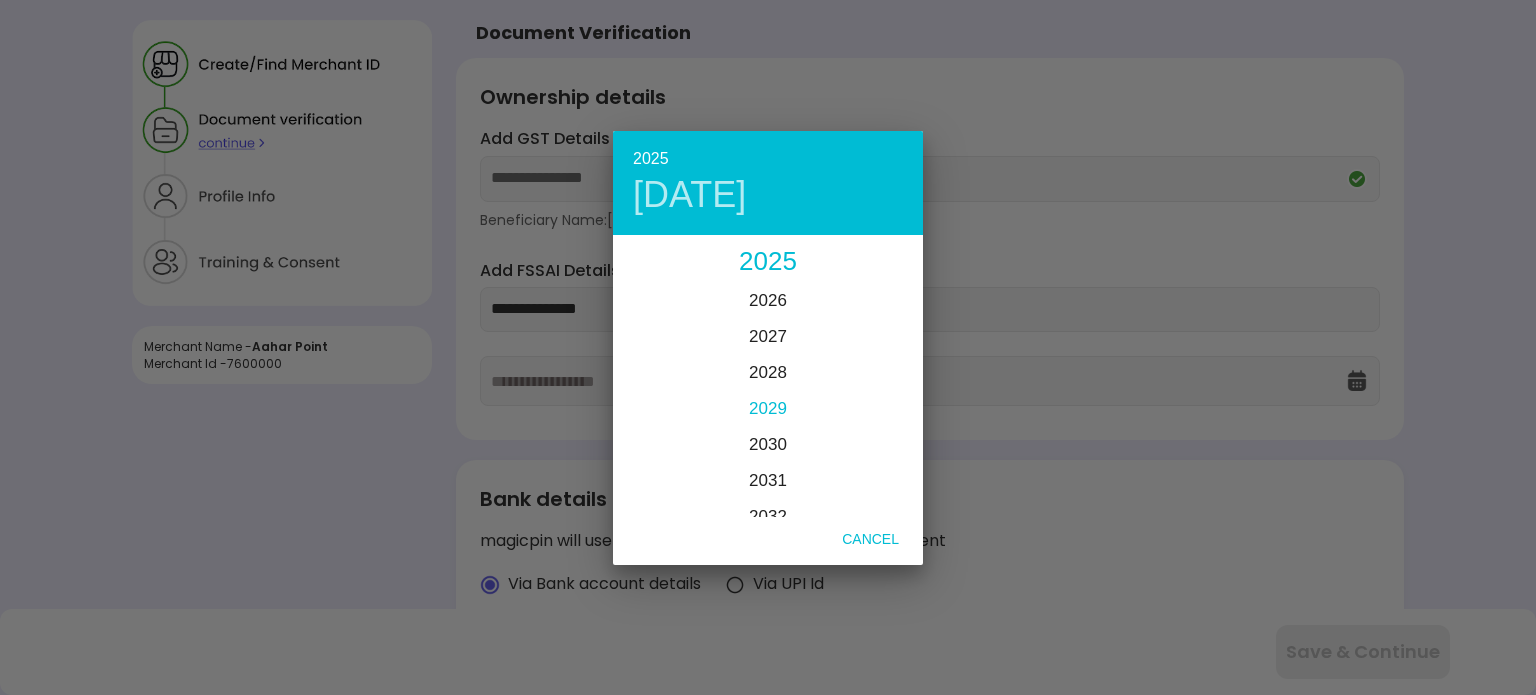click on "2029" at bounding box center (768, 410) 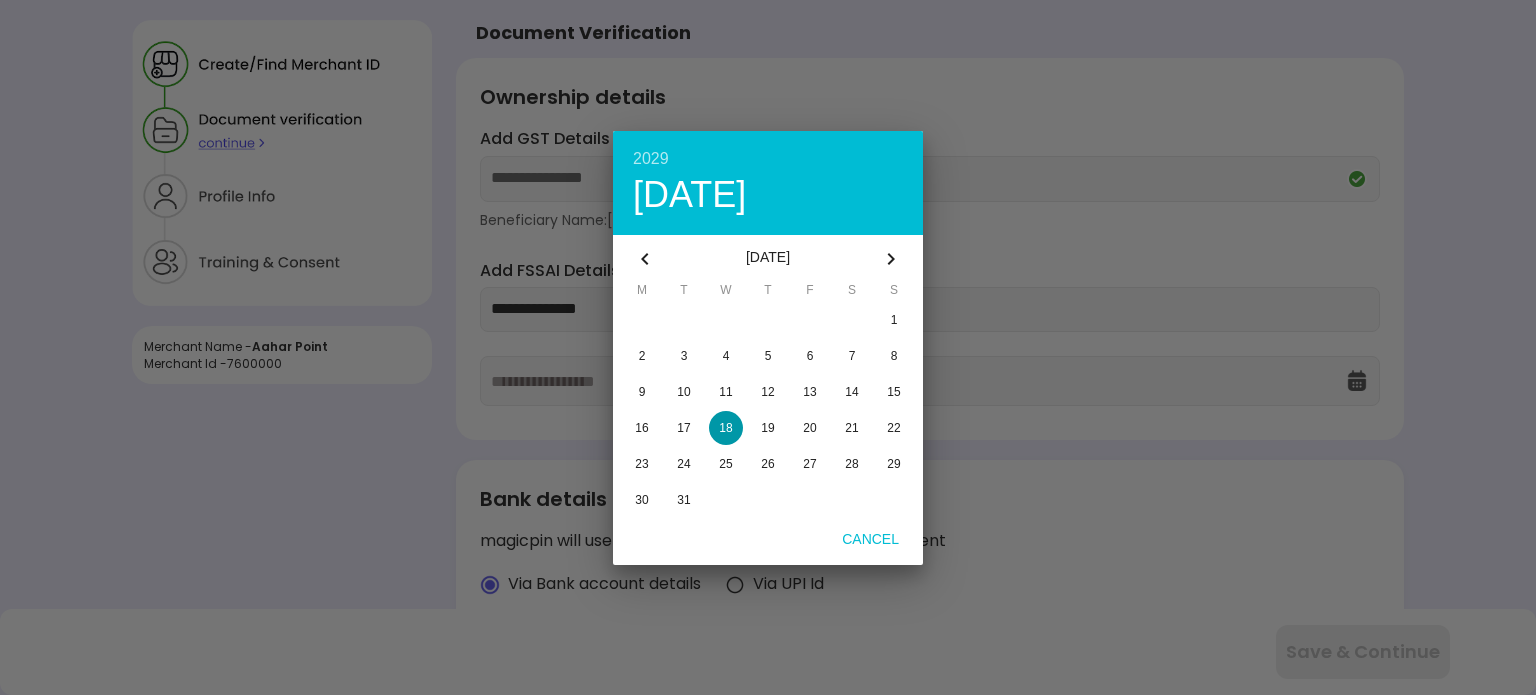 click at bounding box center [891, 259] 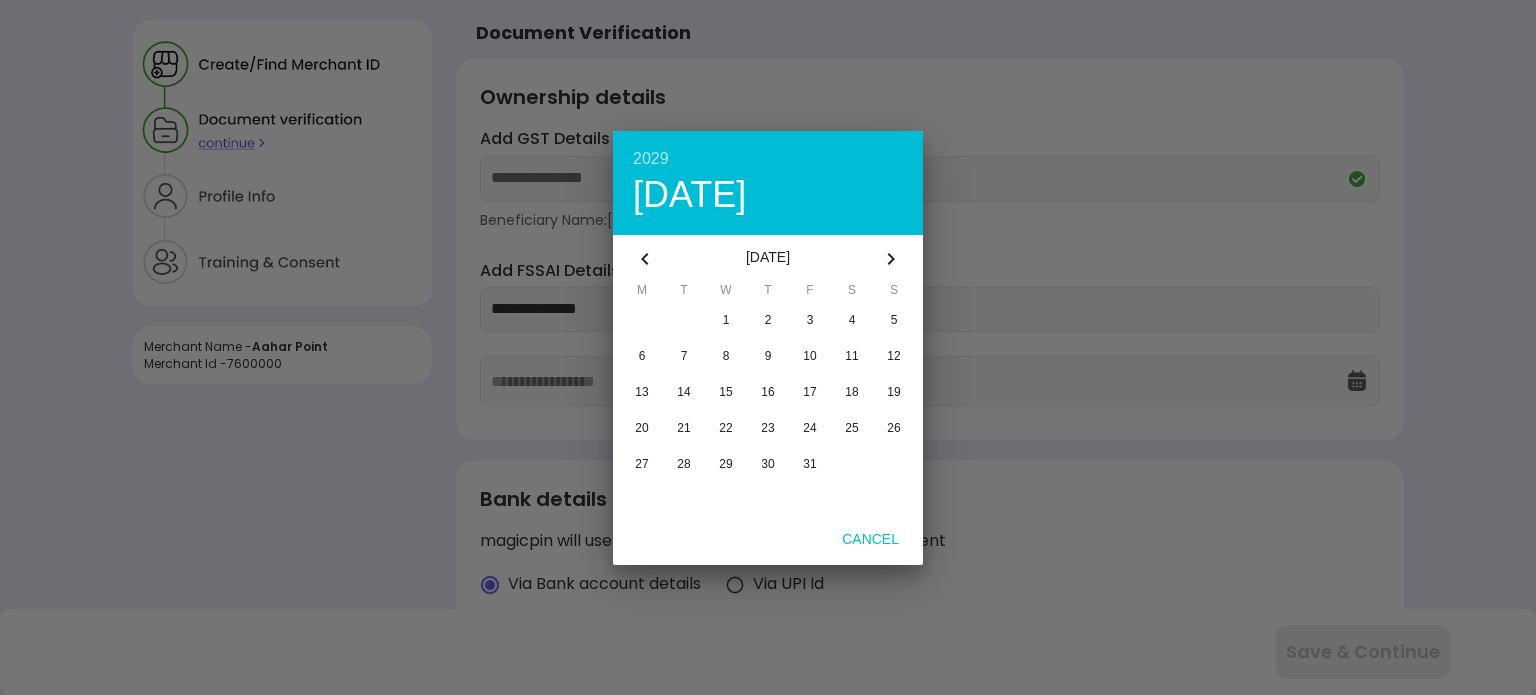 click at bounding box center (891, 259) 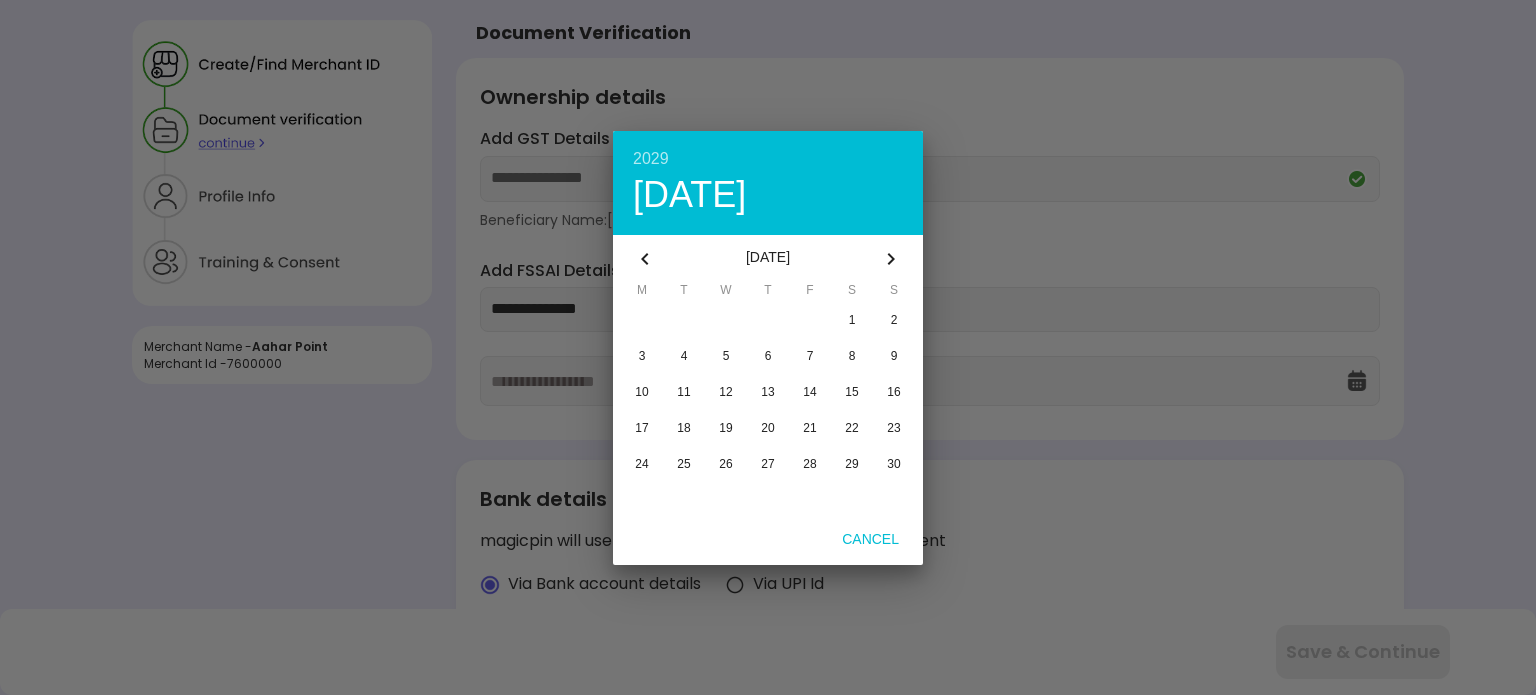 click at bounding box center [891, 259] 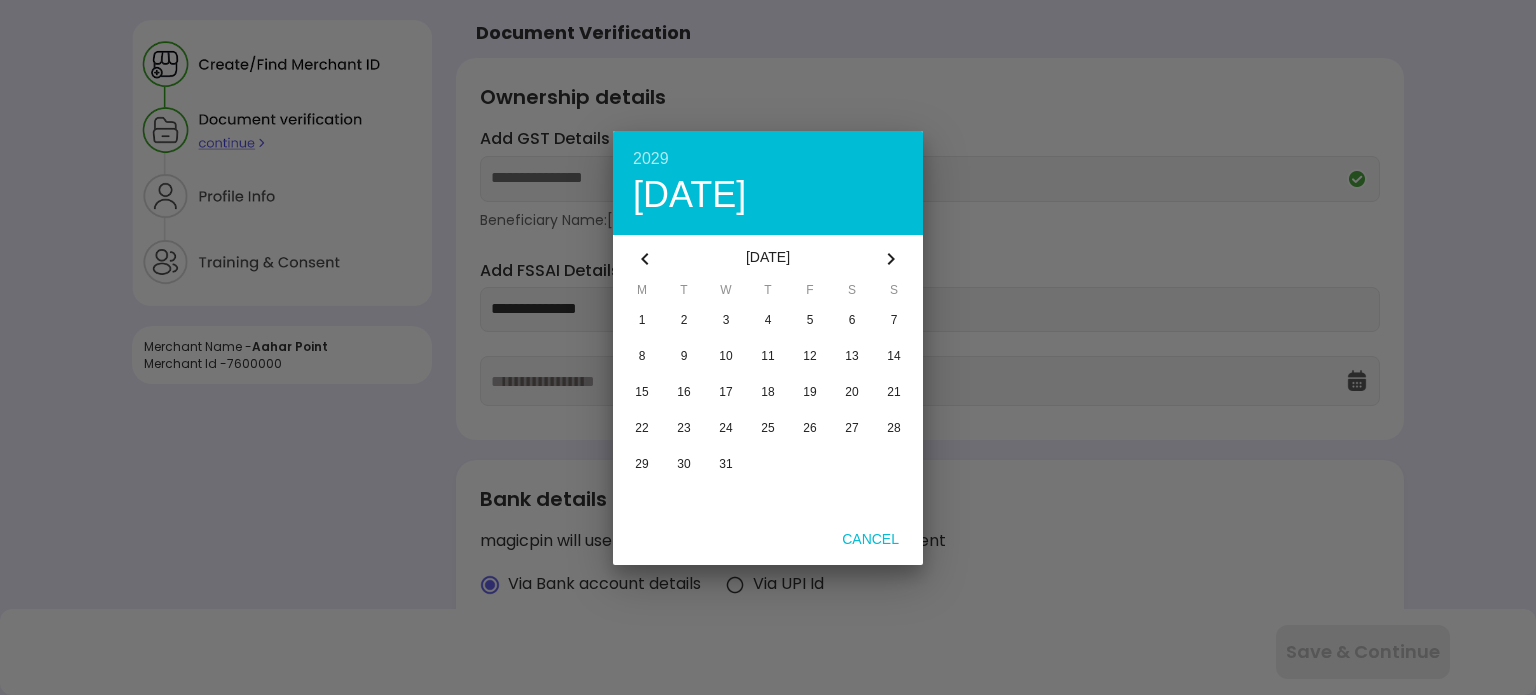 click at bounding box center [891, 259] 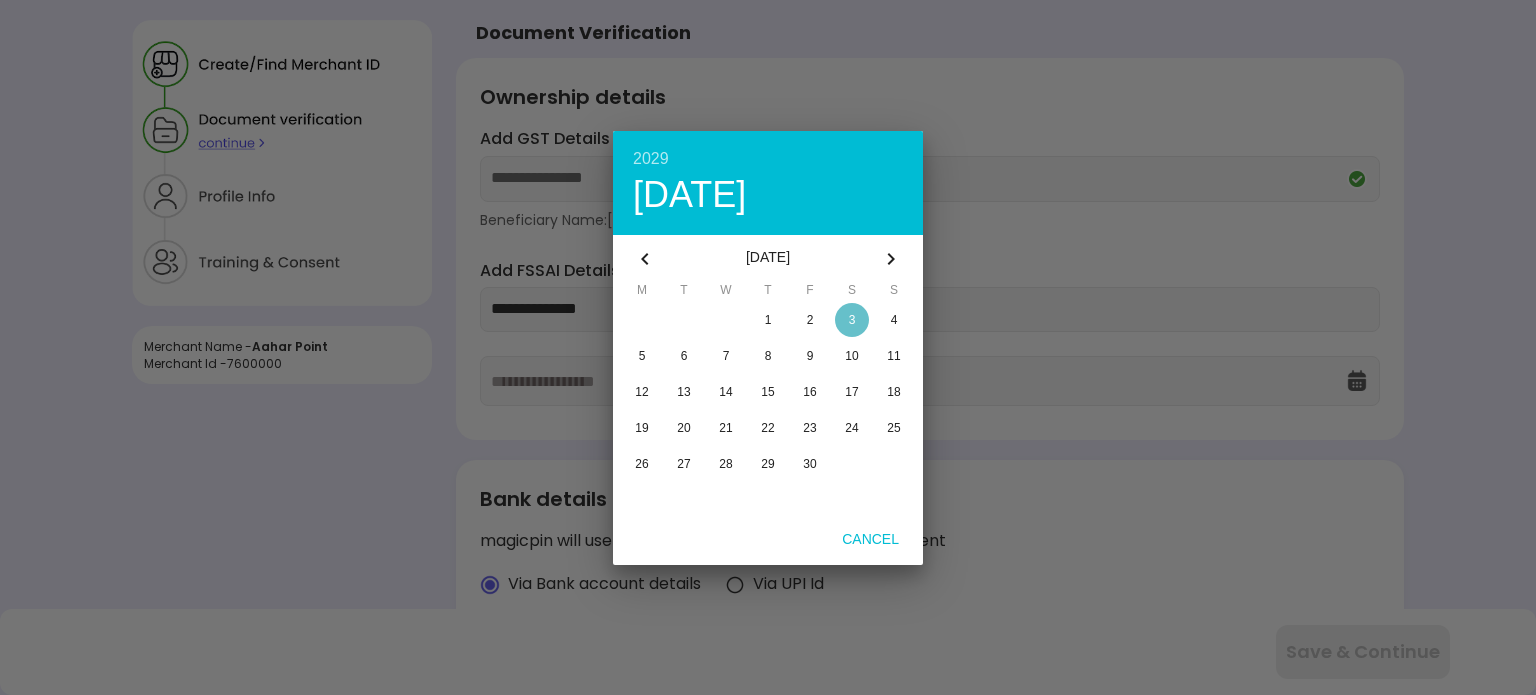 click at bounding box center [852, 320] 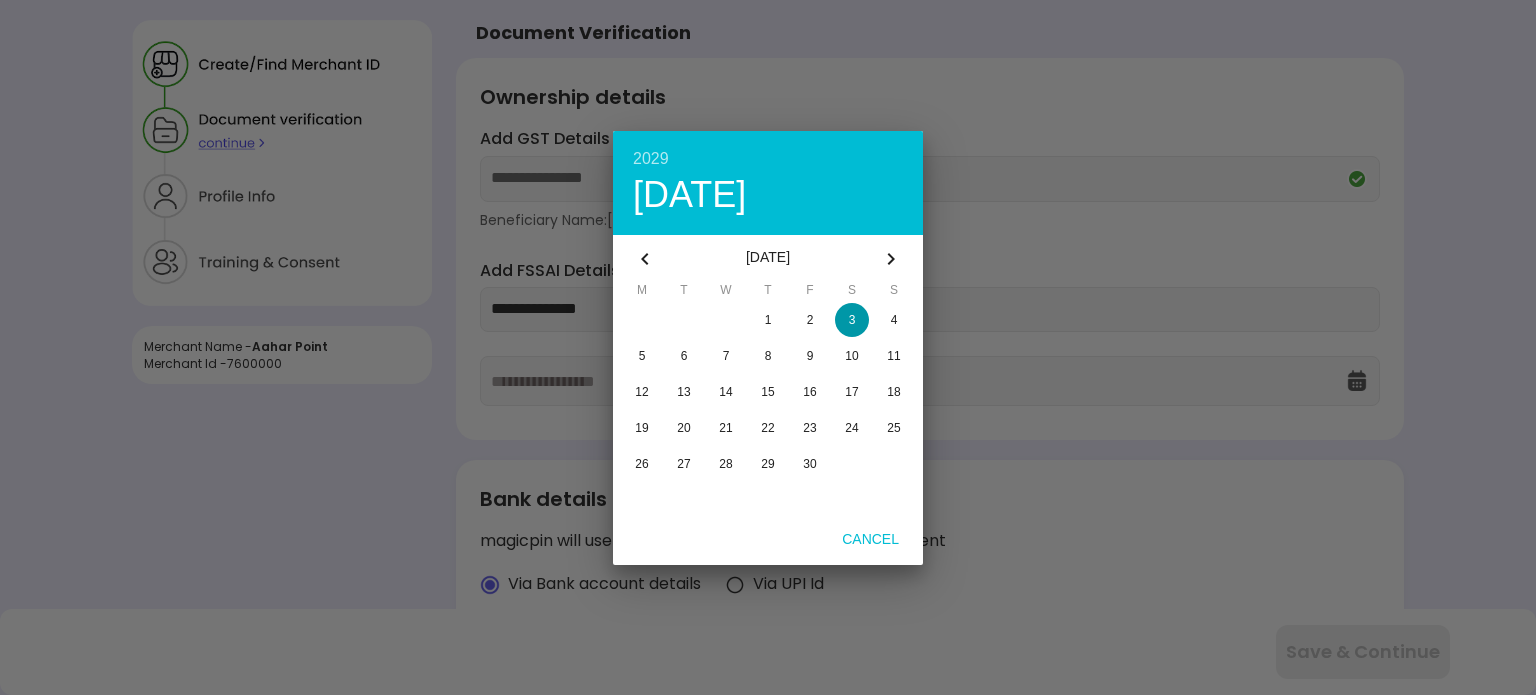 type on "**********" 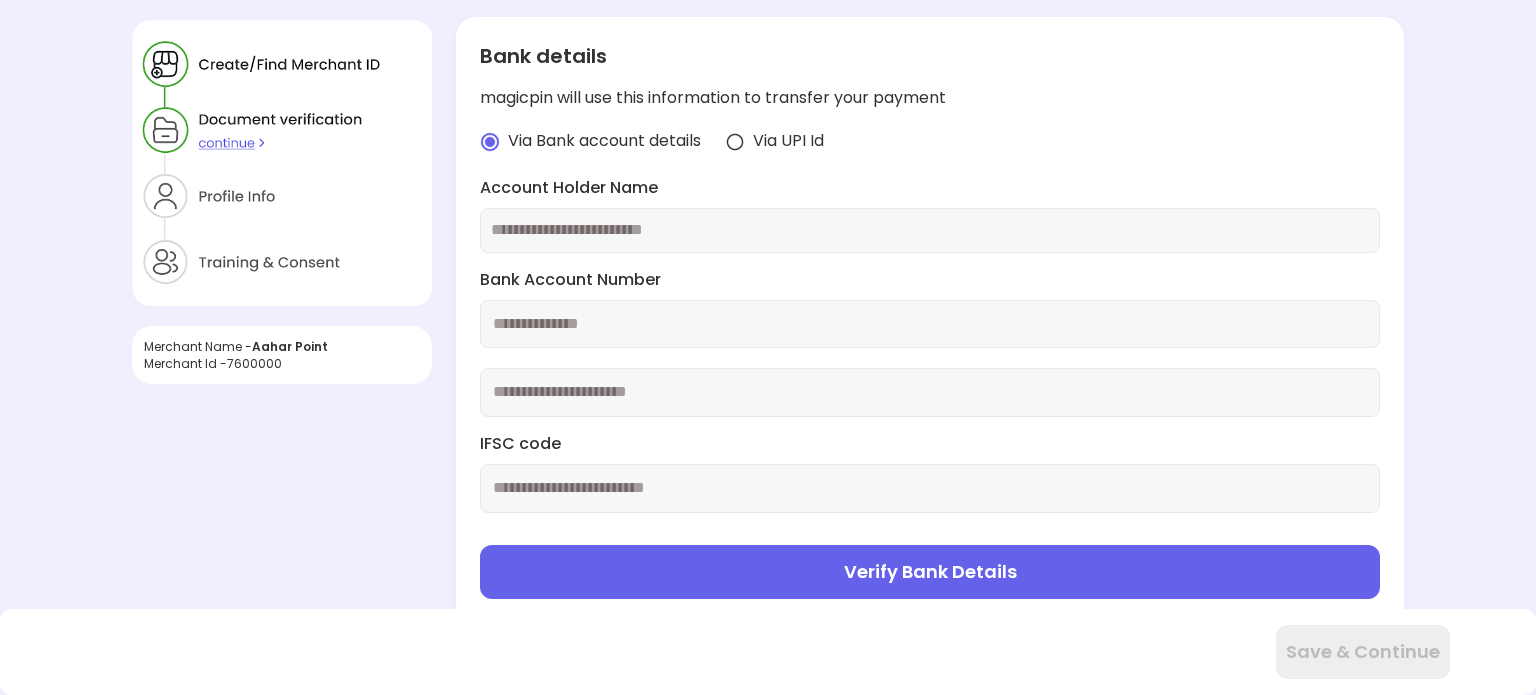 scroll, scrollTop: 472, scrollLeft: 0, axis: vertical 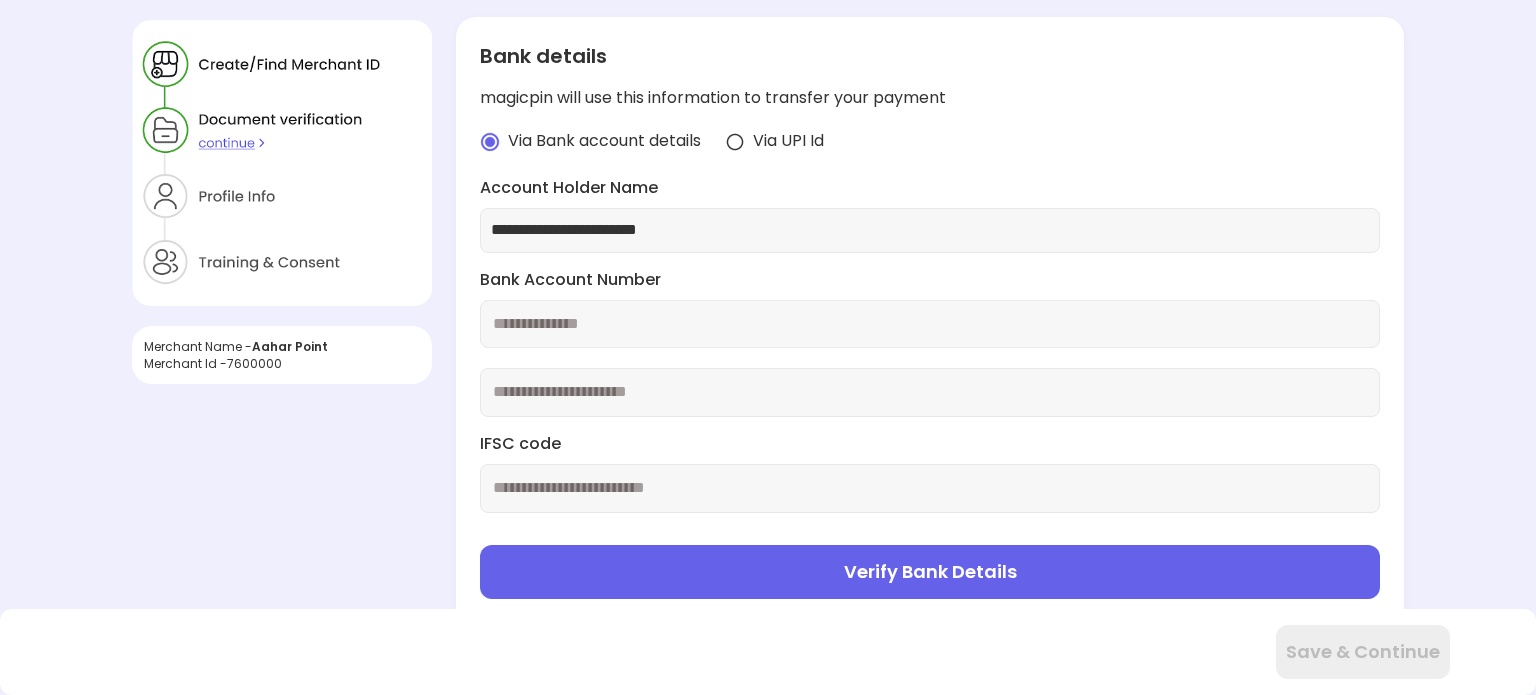 type on "**********" 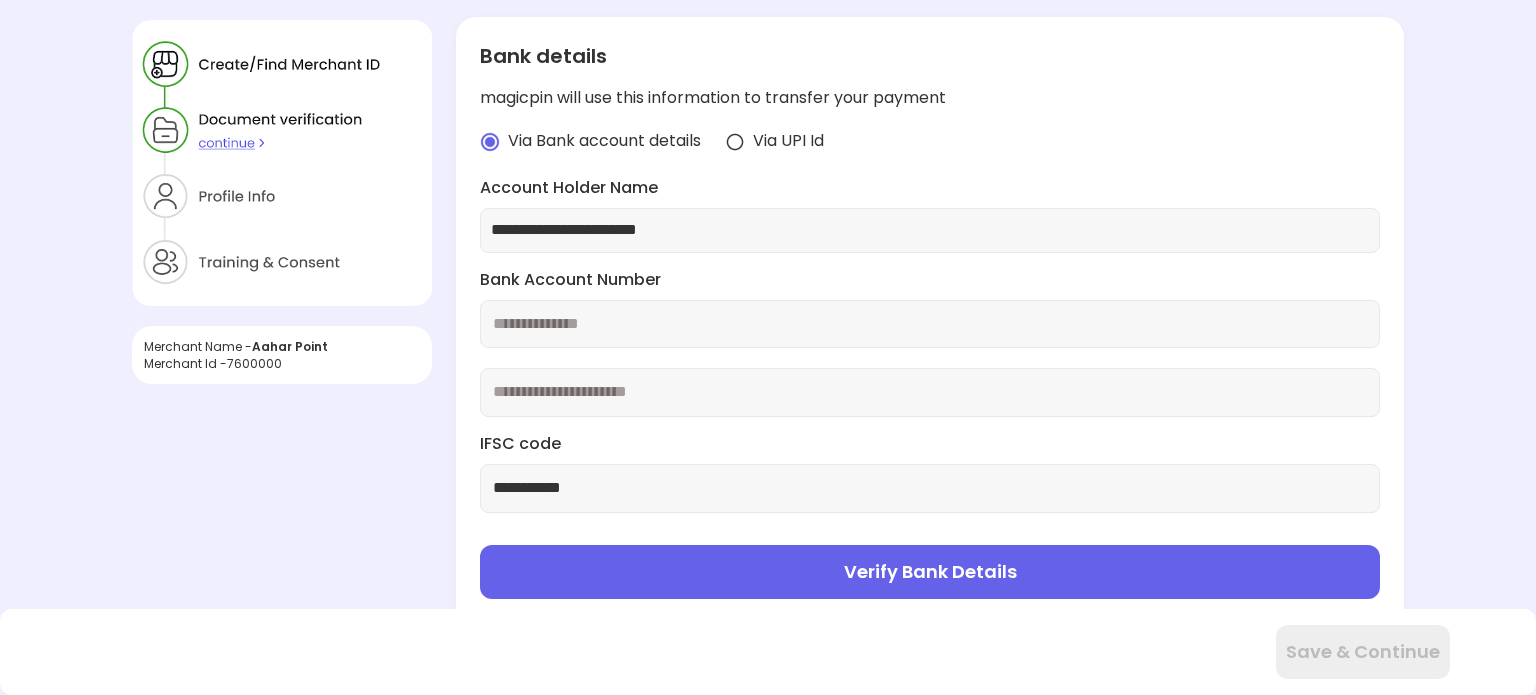 type on "**********" 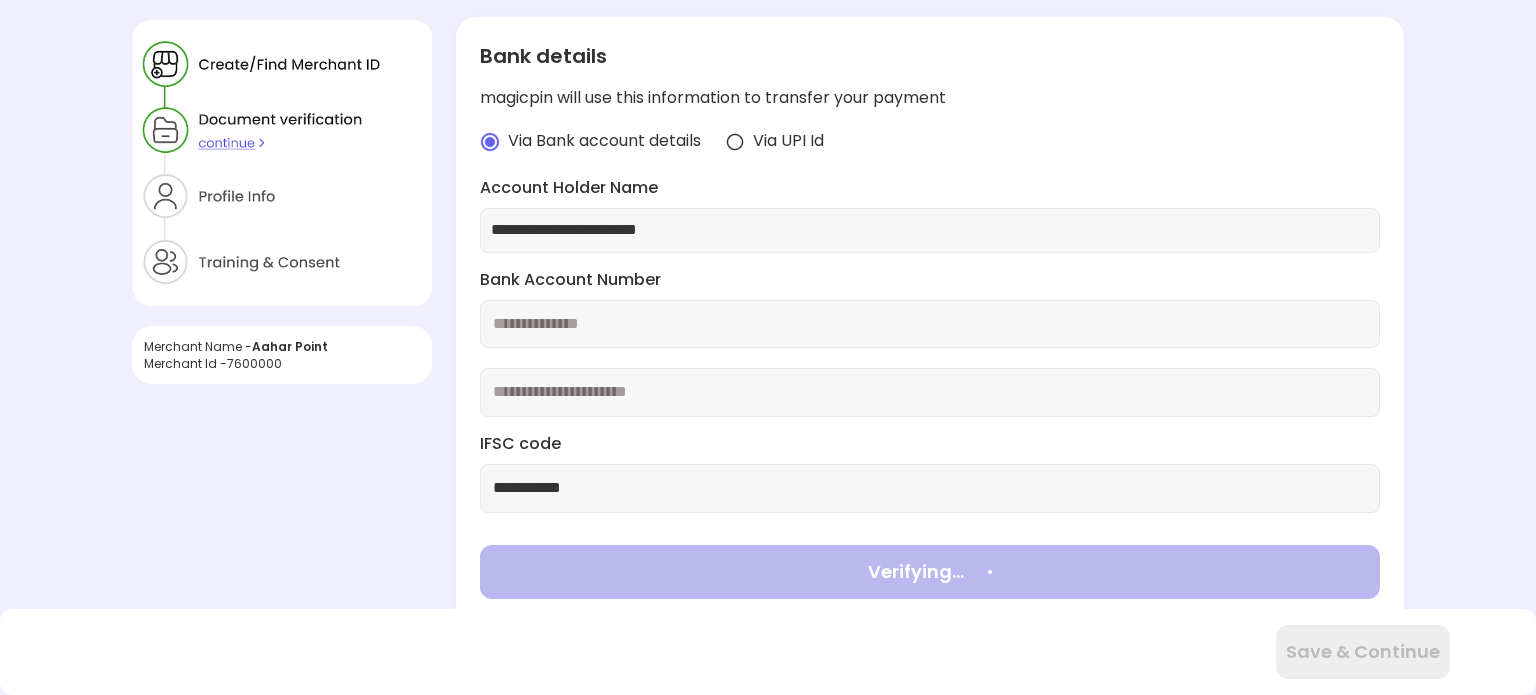 type on "**********" 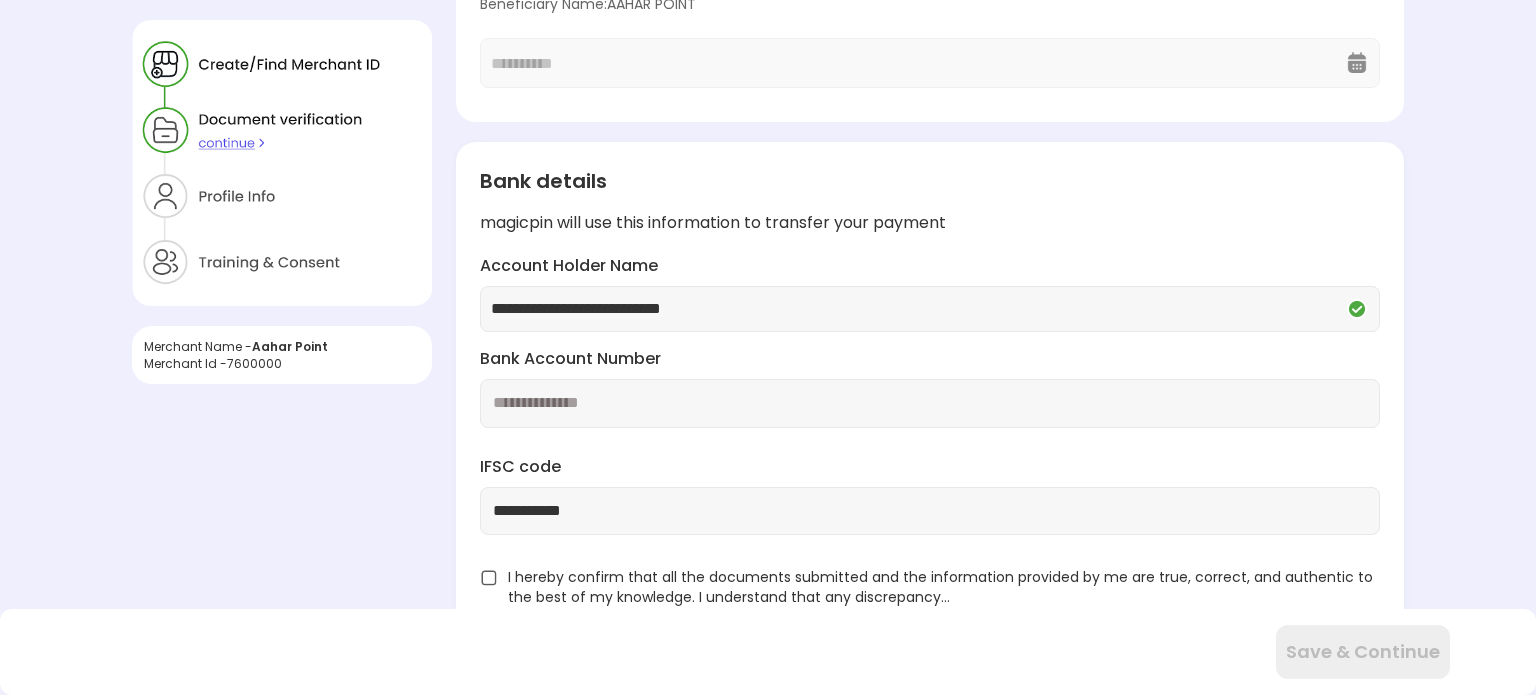 scroll, scrollTop: 344, scrollLeft: 0, axis: vertical 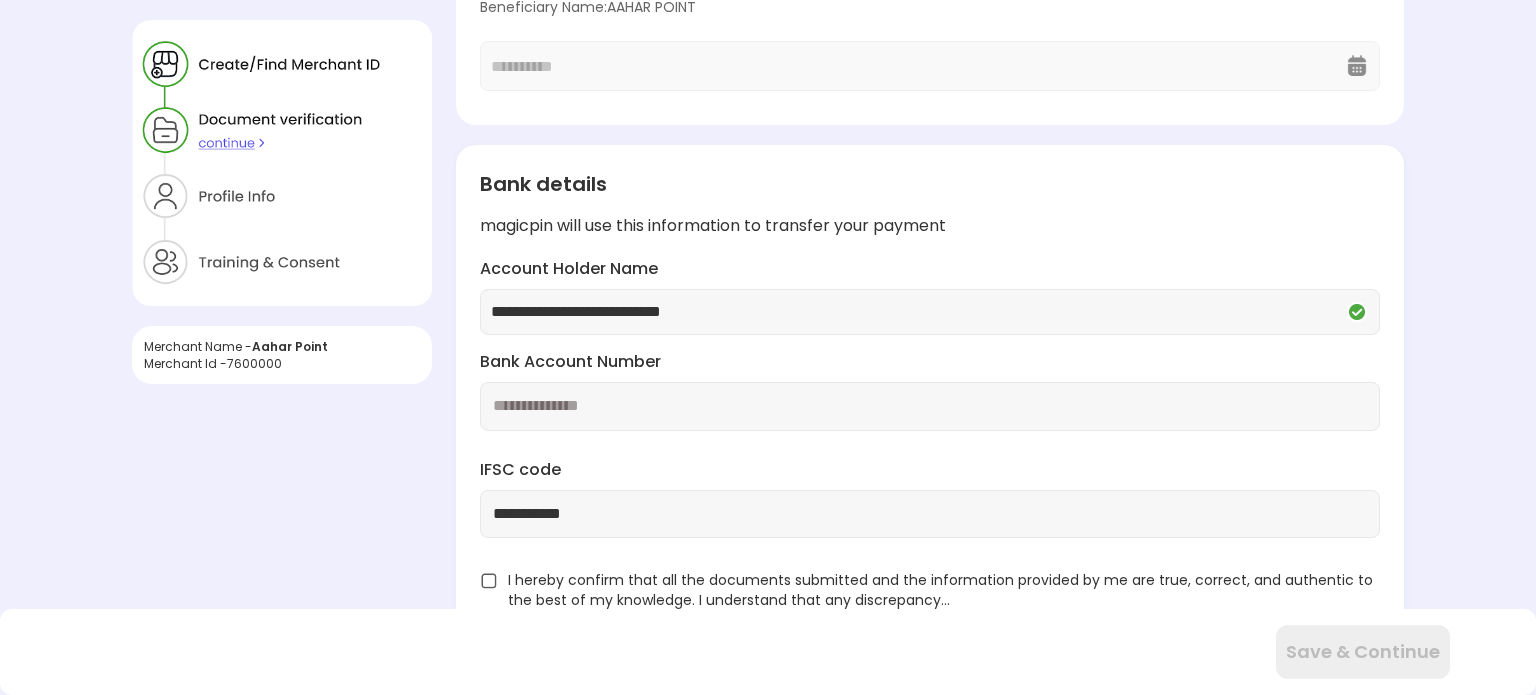 click at bounding box center (489, 581) 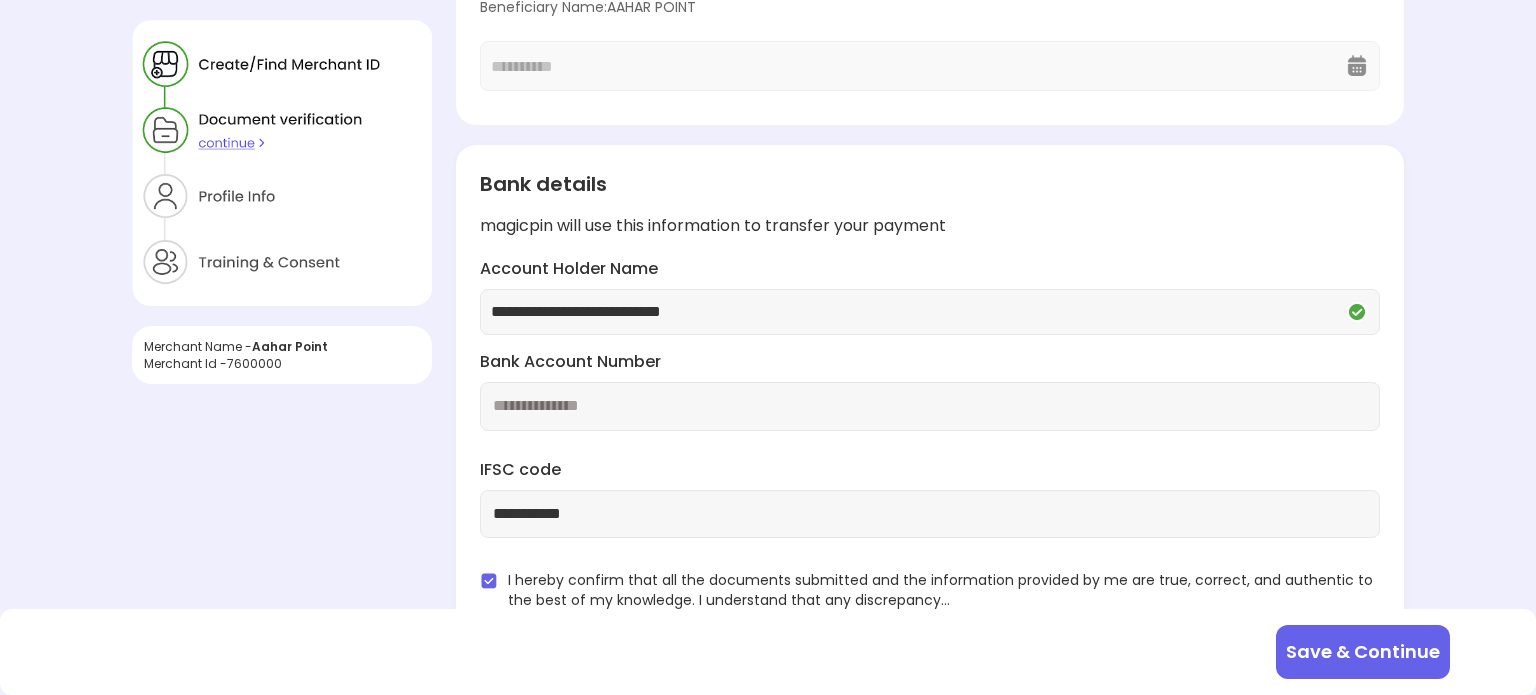 click on "Save & Continue" at bounding box center [1363, 652] 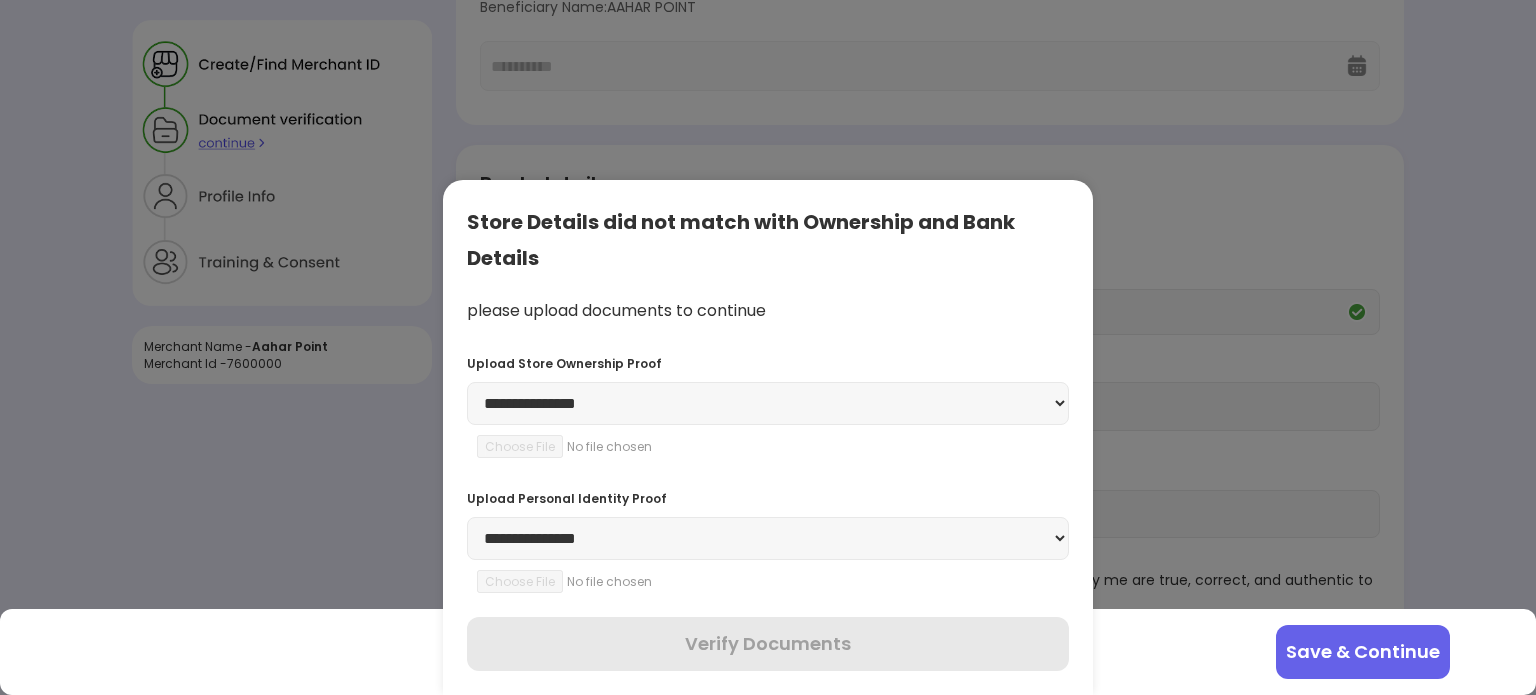 click on "**********" at bounding box center (768, 403) 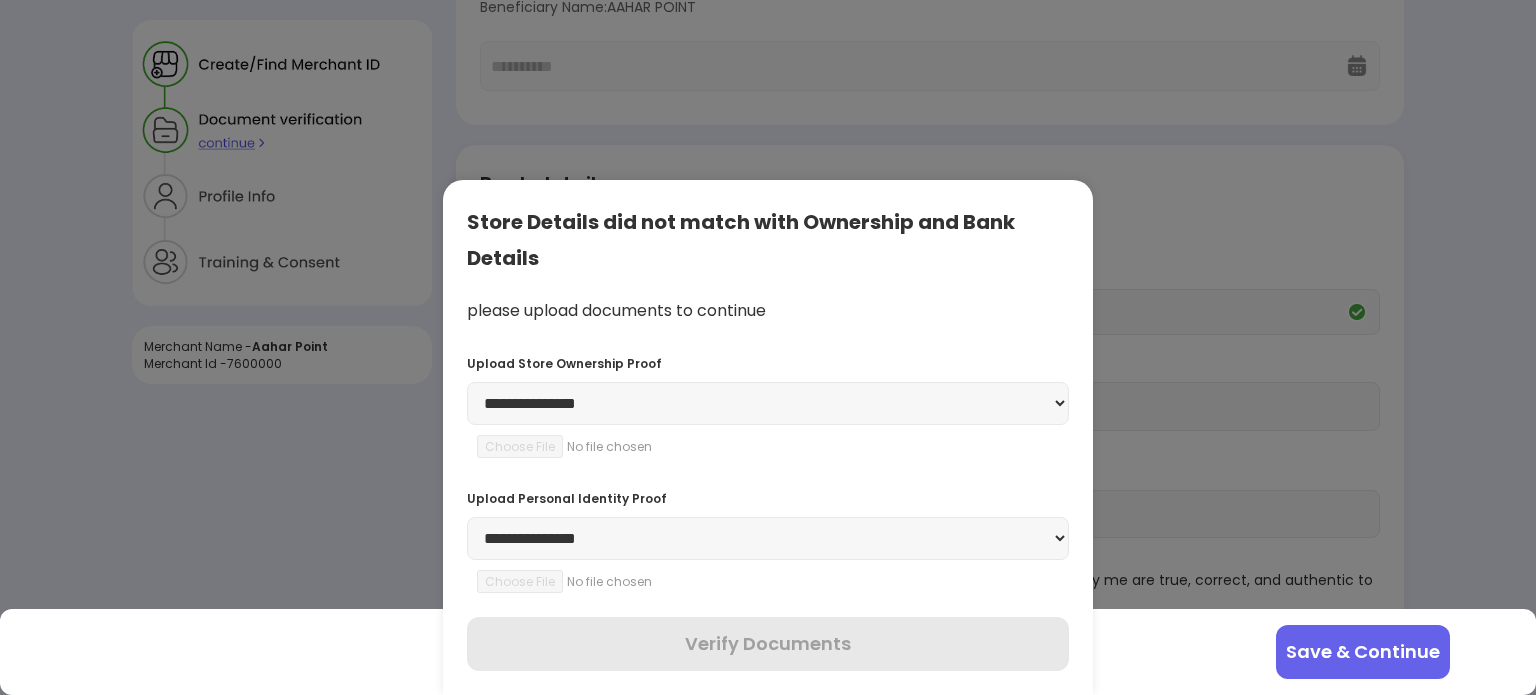 select on "**********" 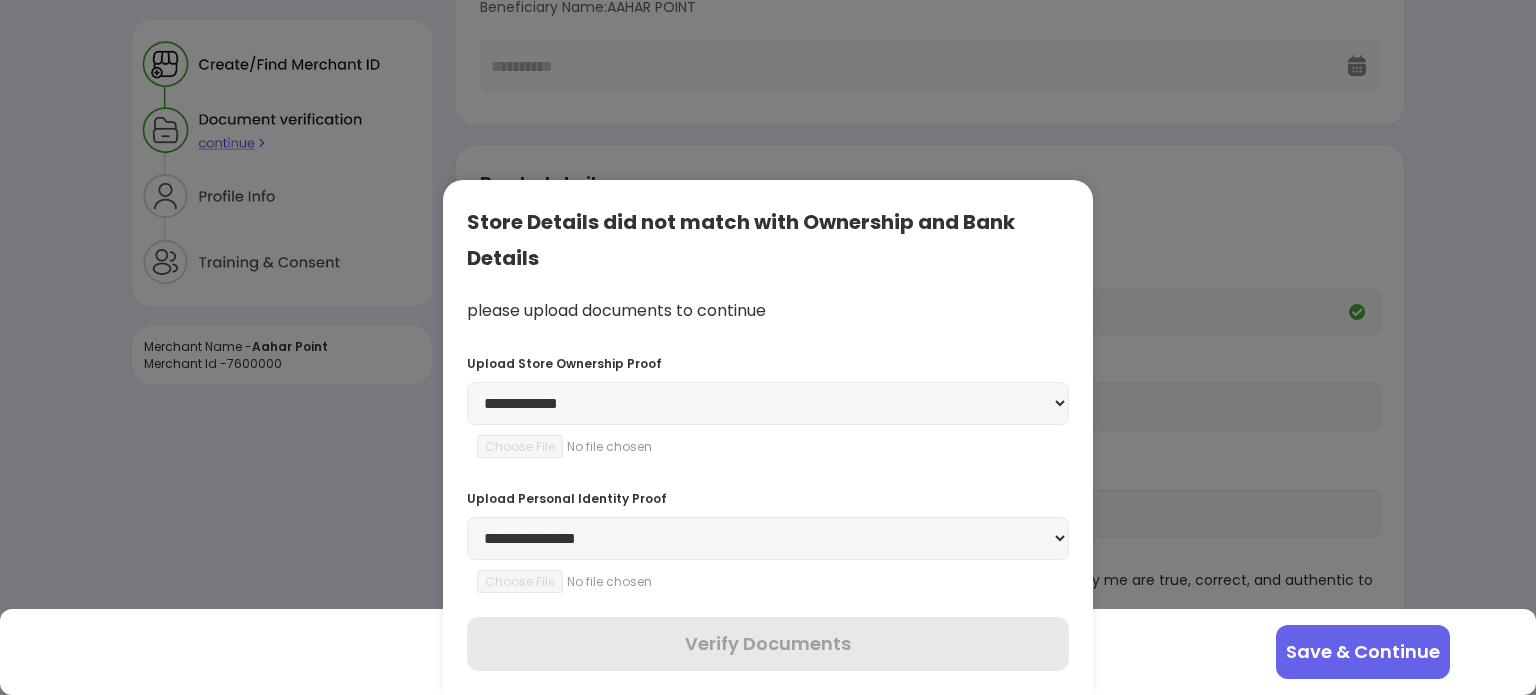 click on "**********" at bounding box center [768, 403] 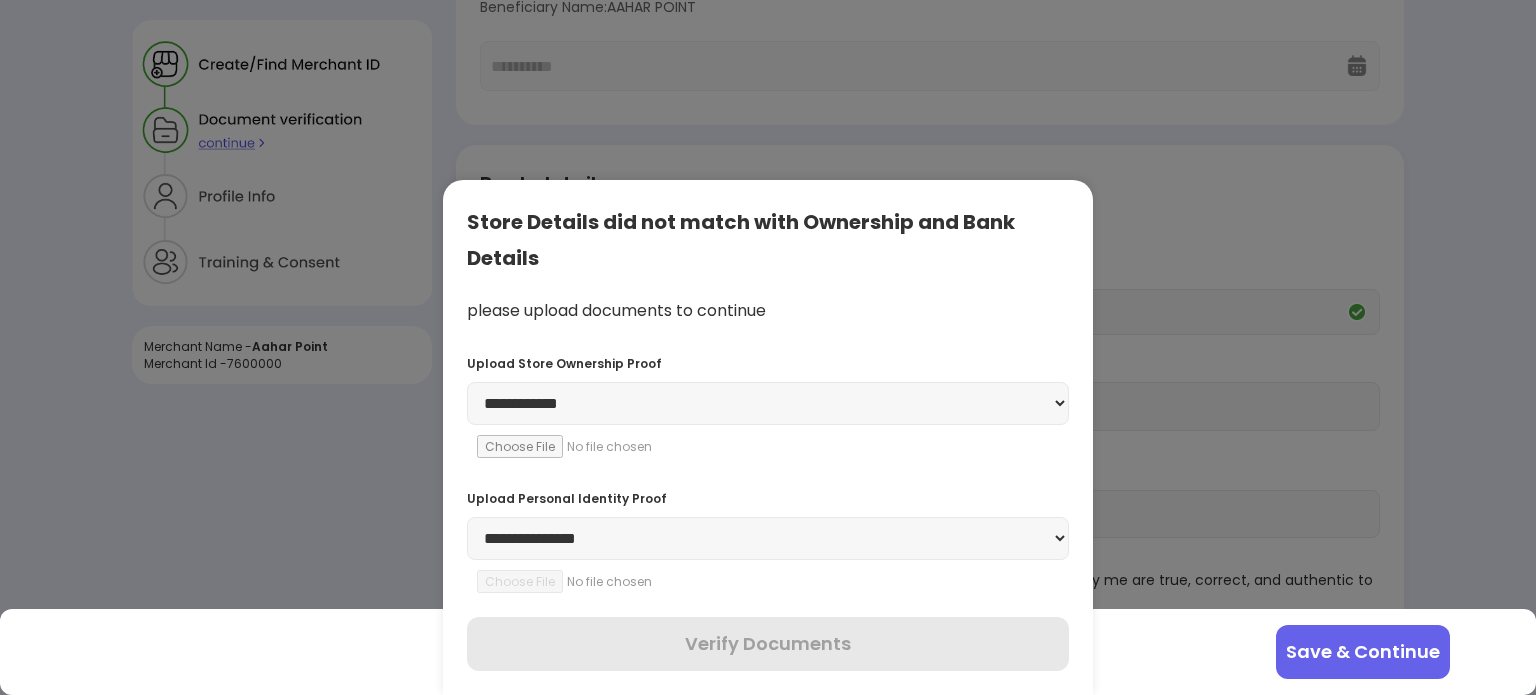 click on "**********" at bounding box center [768, 538] 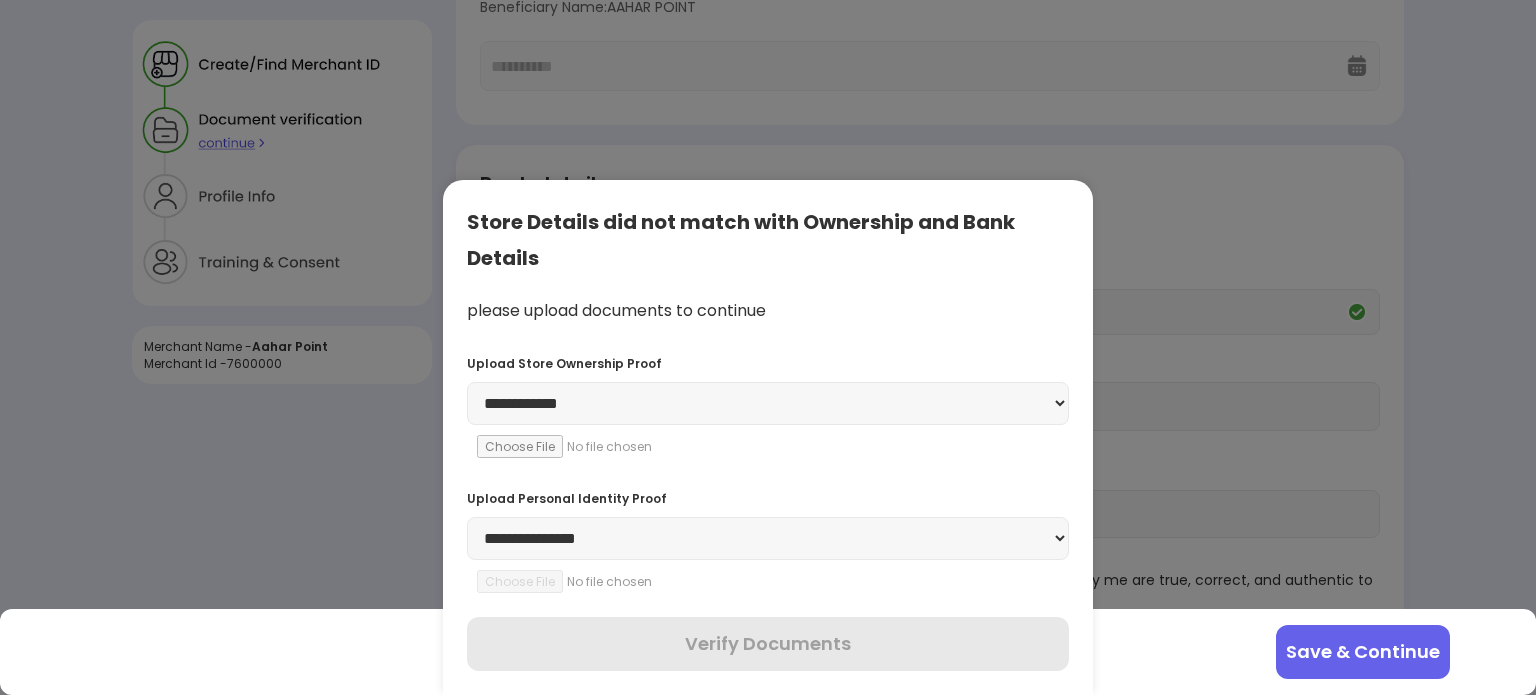 click on "please upload documents to continue" at bounding box center (768, 311) 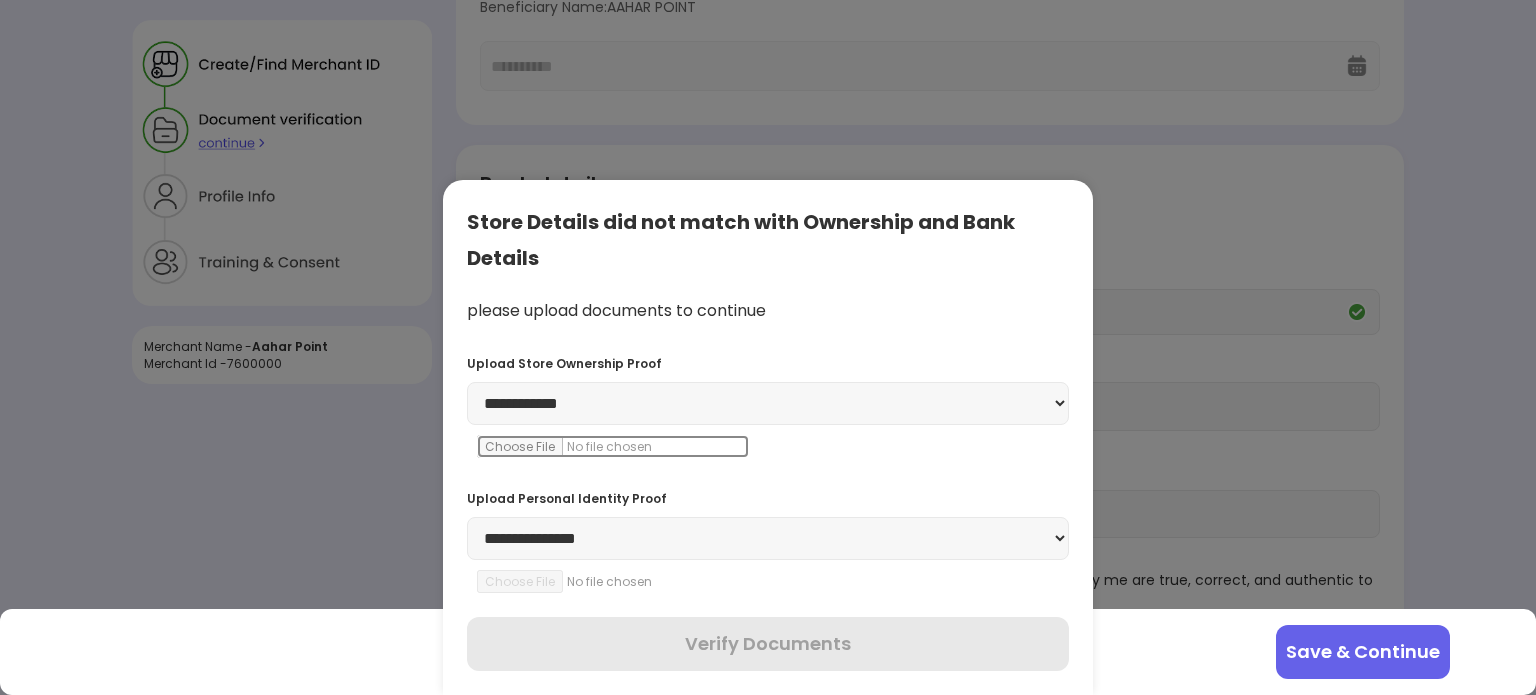 click at bounding box center (613, 446) 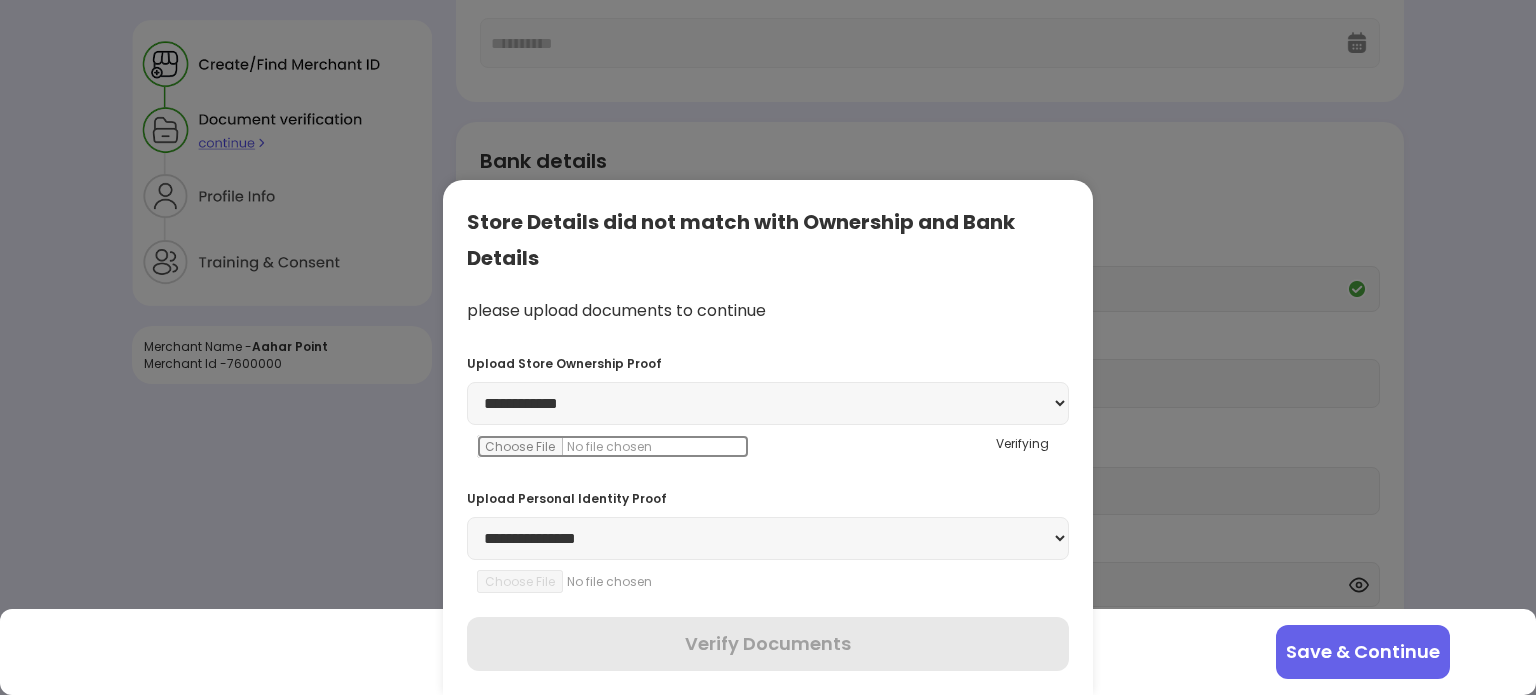 scroll, scrollTop: 420, scrollLeft: 0, axis: vertical 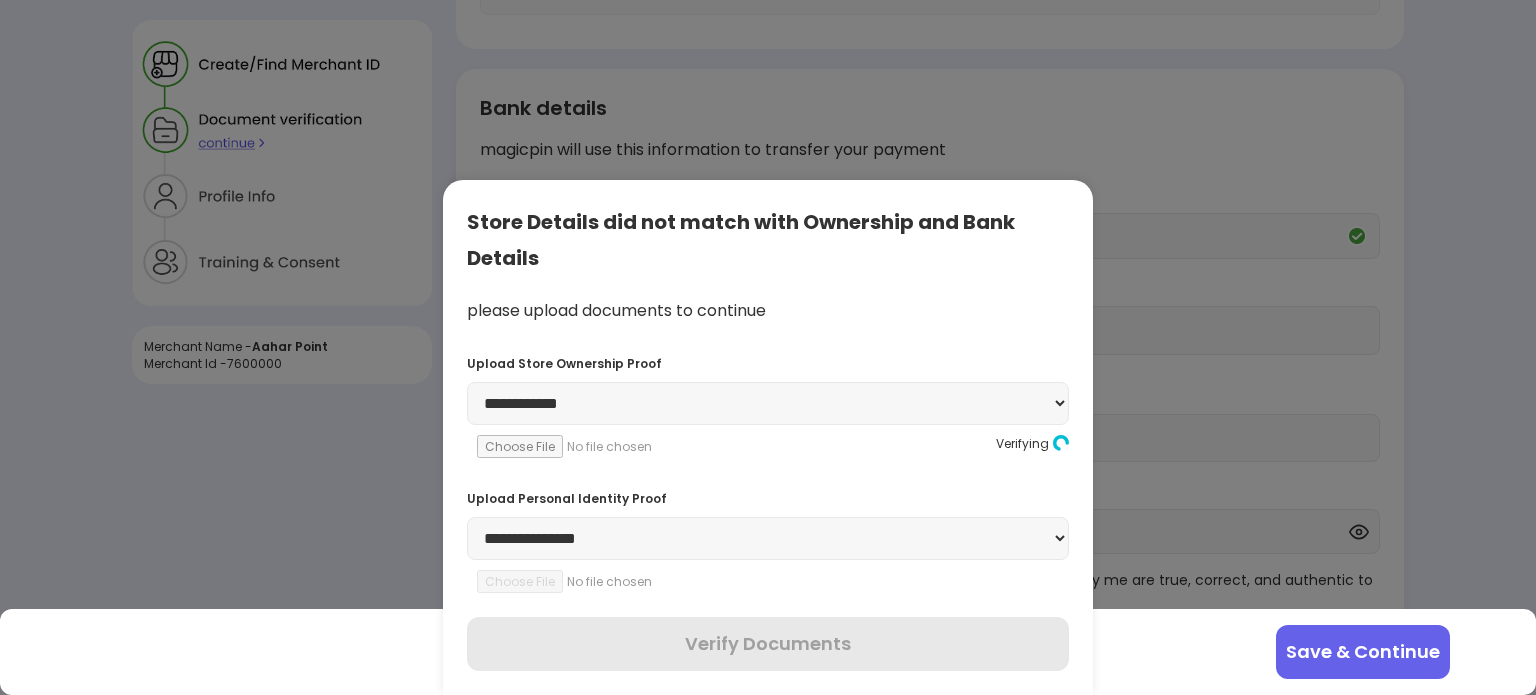 click on "**********" at bounding box center [768, 538] 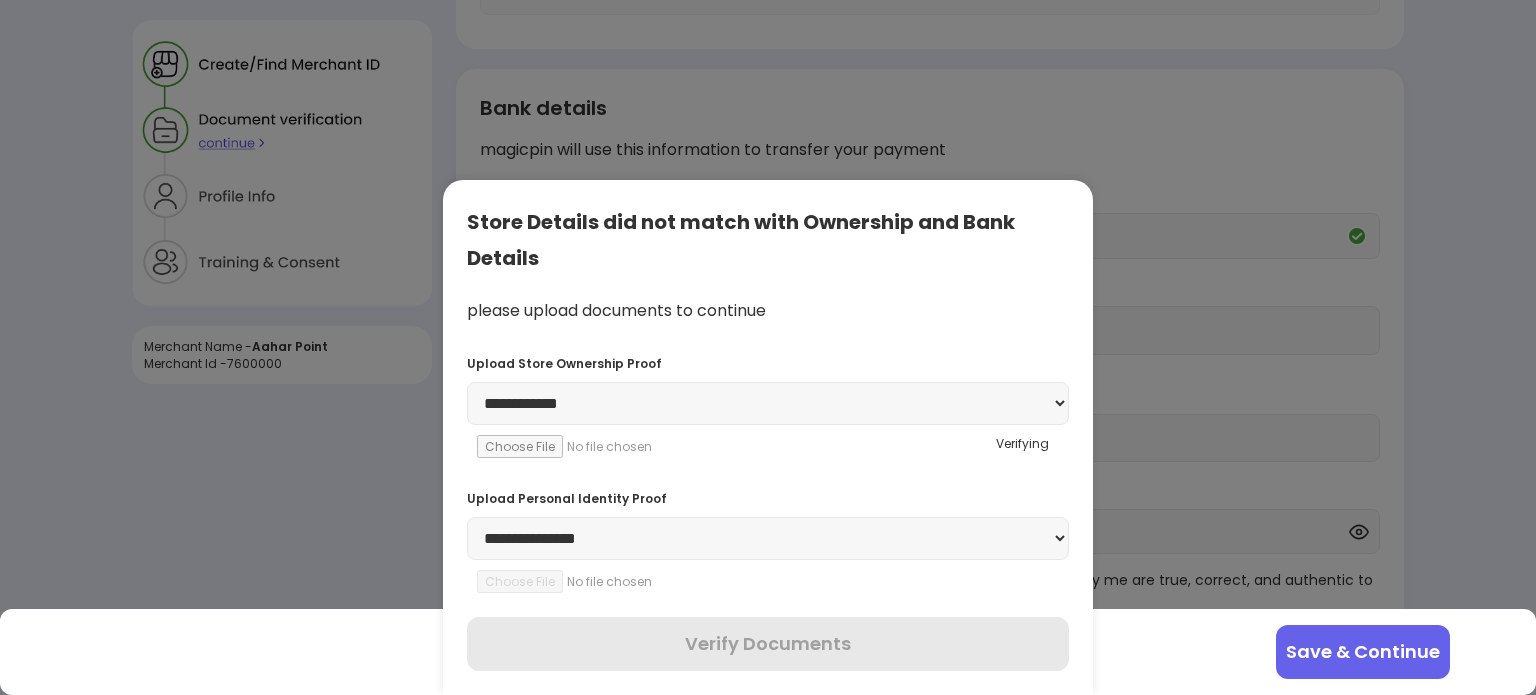 select on "********" 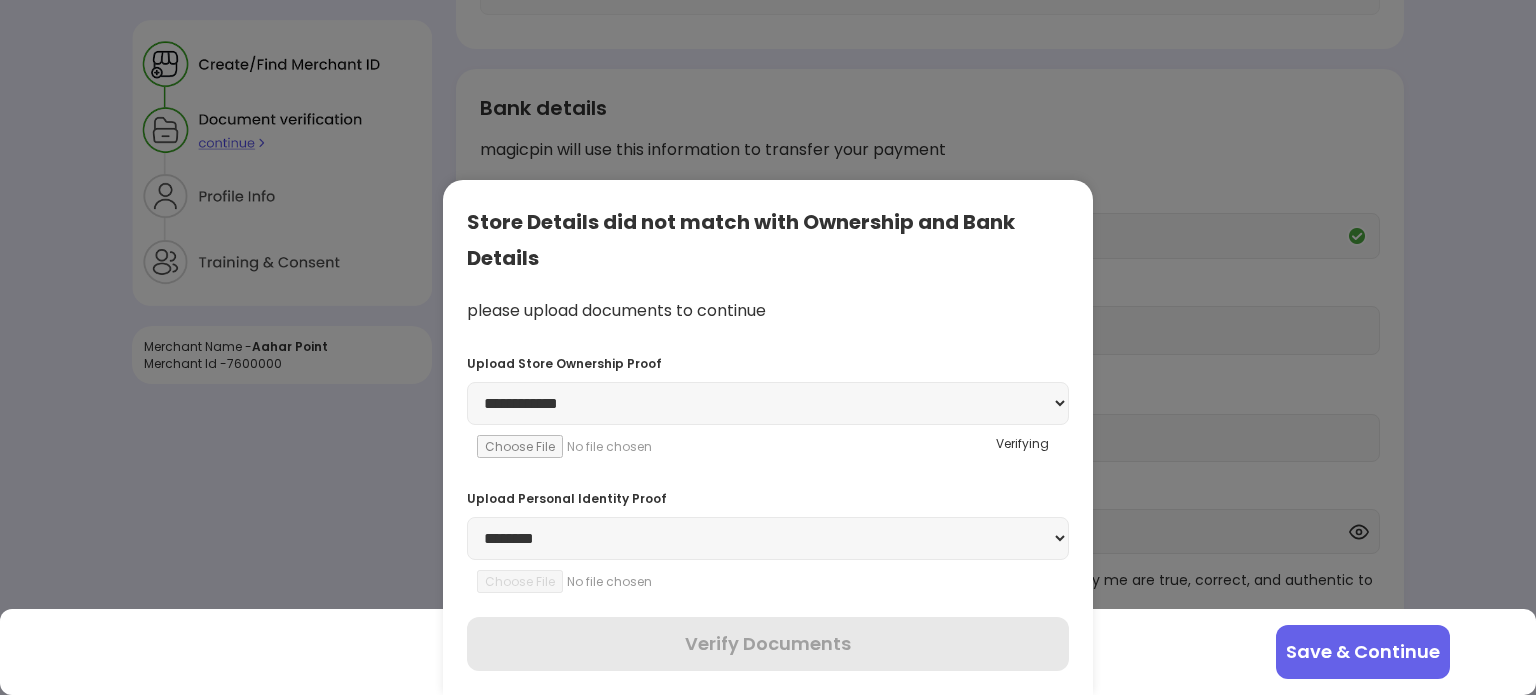 click on "**********" at bounding box center [768, 538] 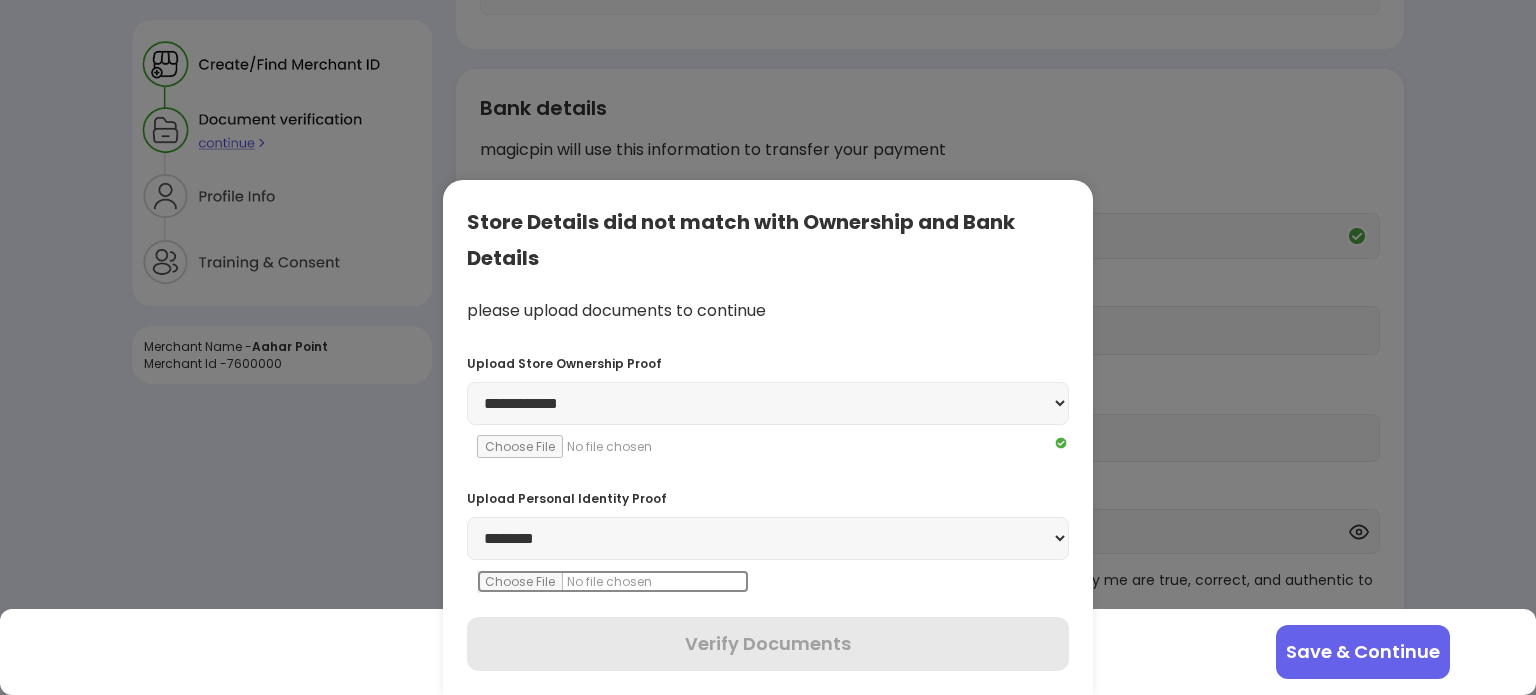 click at bounding box center [613, 581] 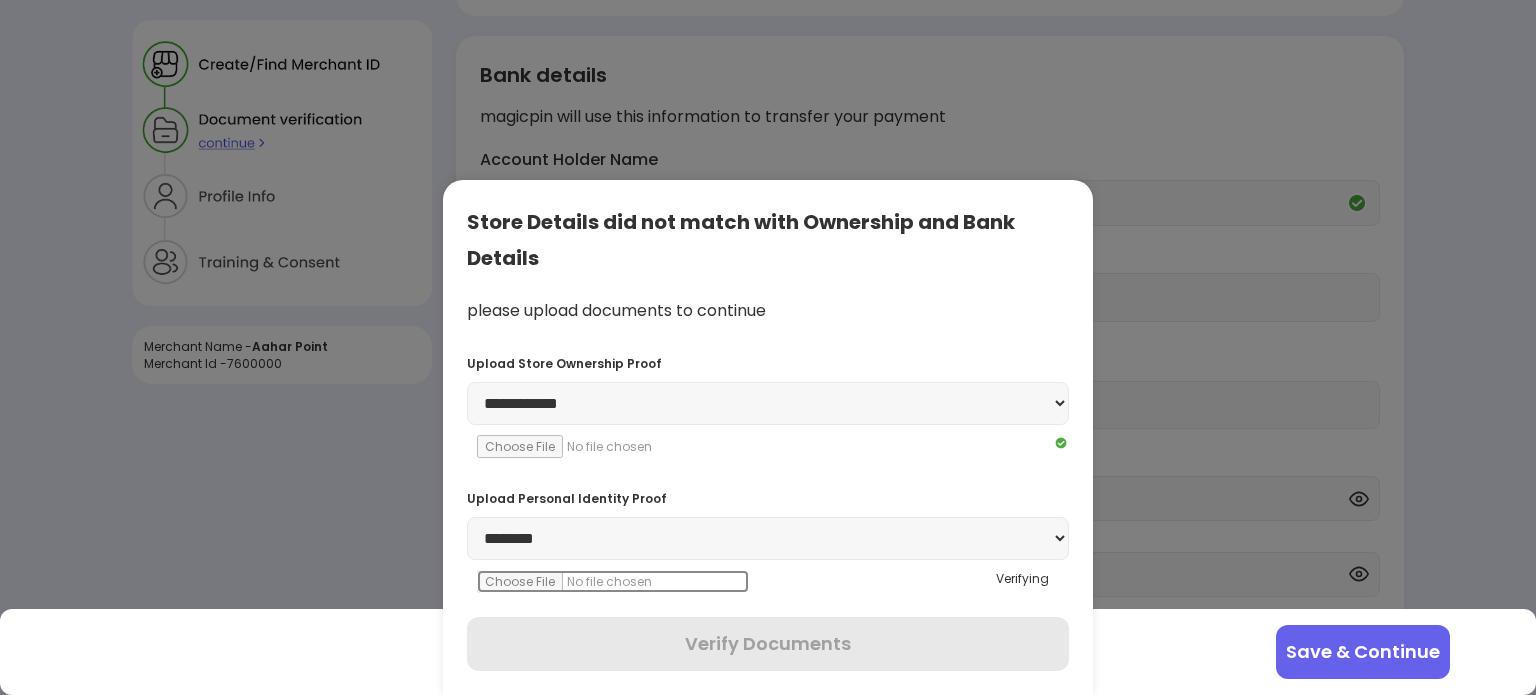 scroll, scrollTop: 495, scrollLeft: 0, axis: vertical 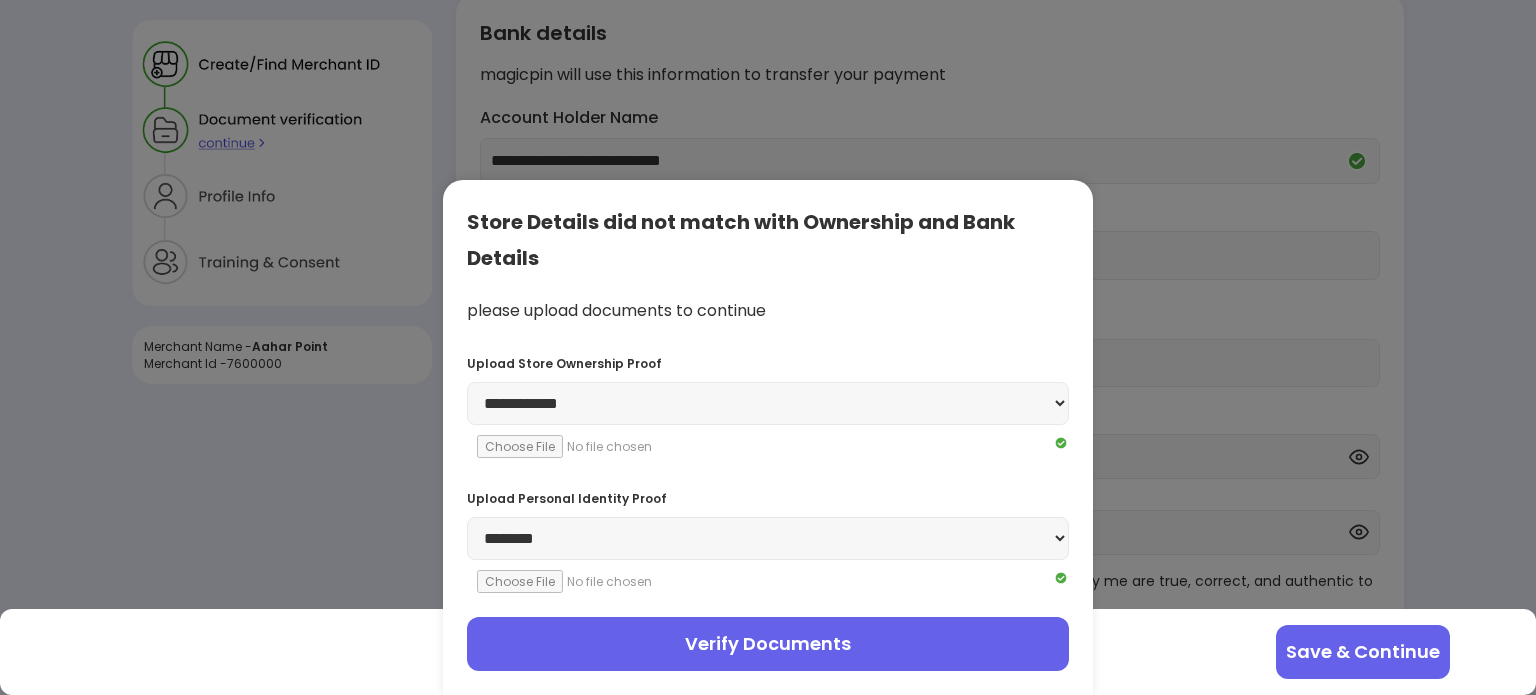 click on "Verify Documents" at bounding box center (768, 644) 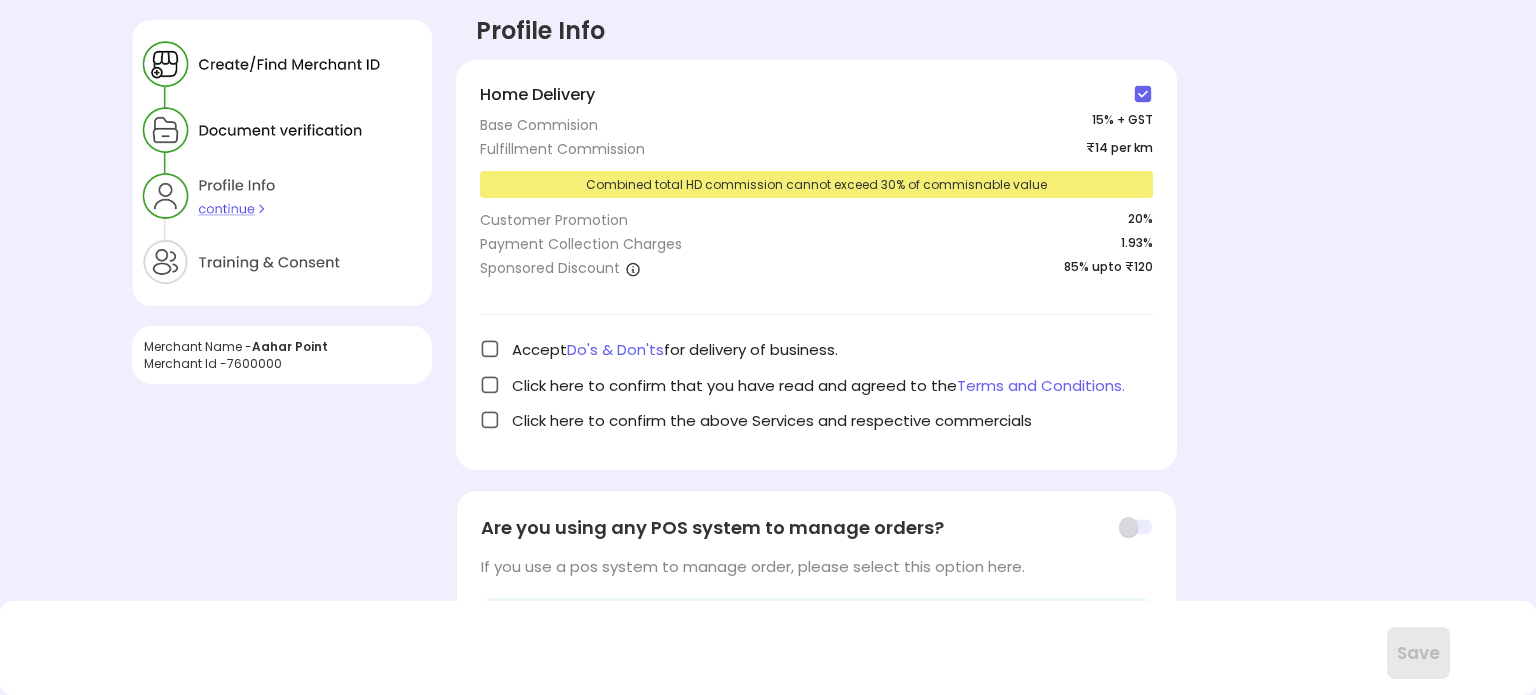 scroll, scrollTop: 0, scrollLeft: 0, axis: both 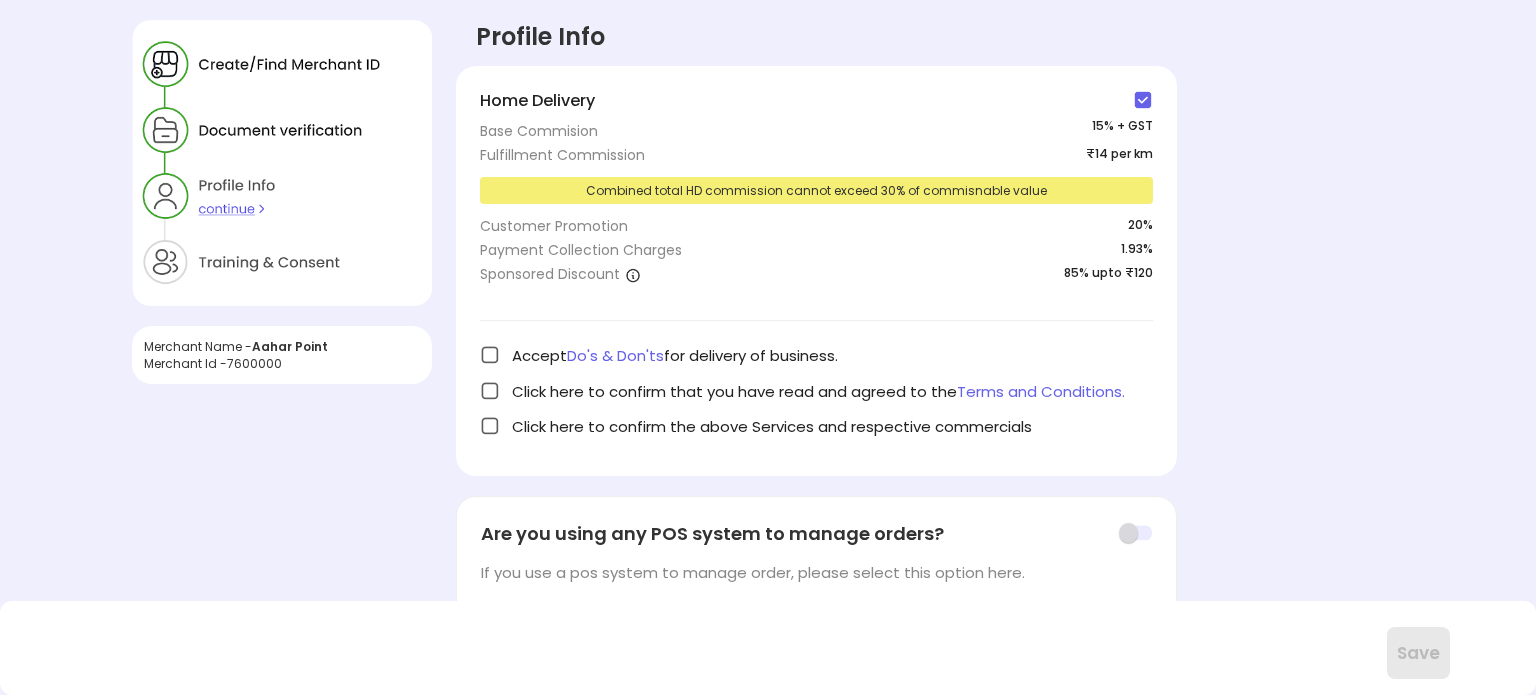 click at bounding box center (490, 355) 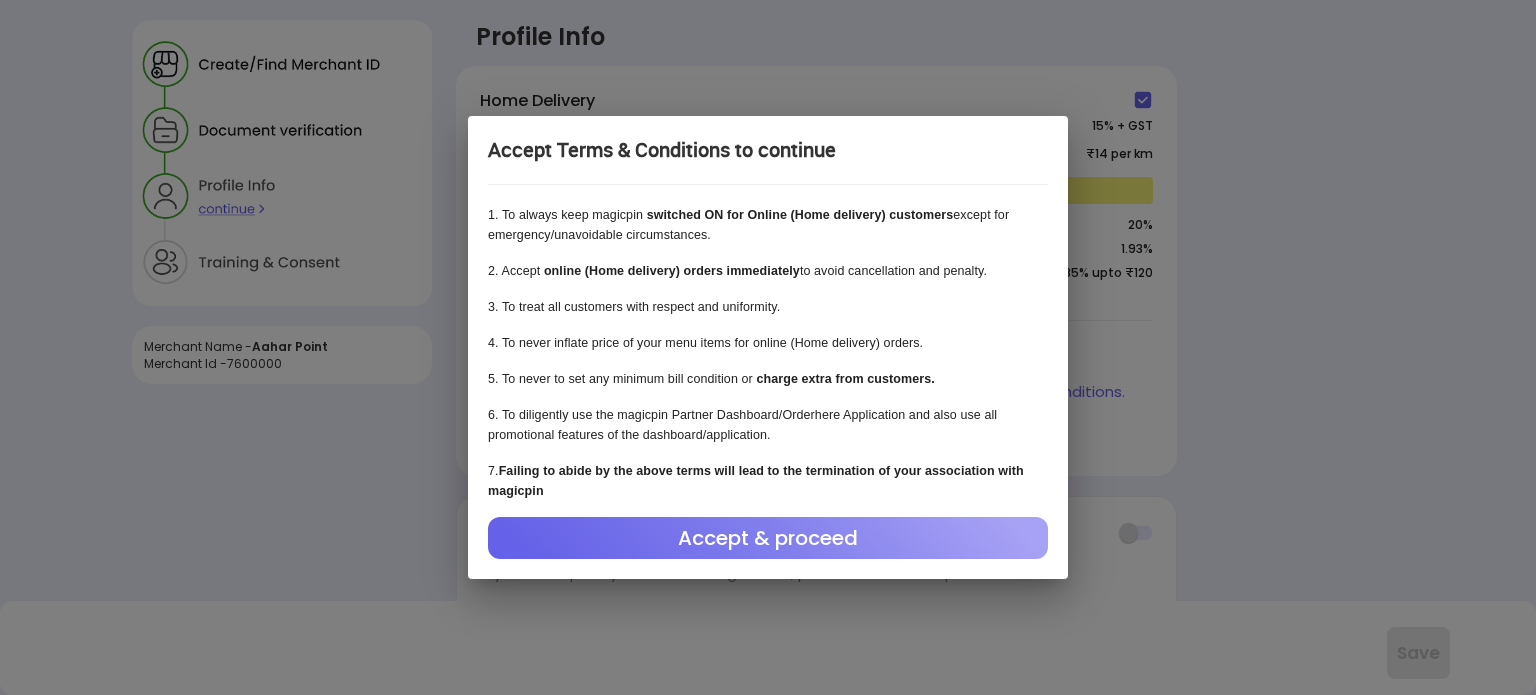 click on "Accept & proceed" at bounding box center [768, 538] 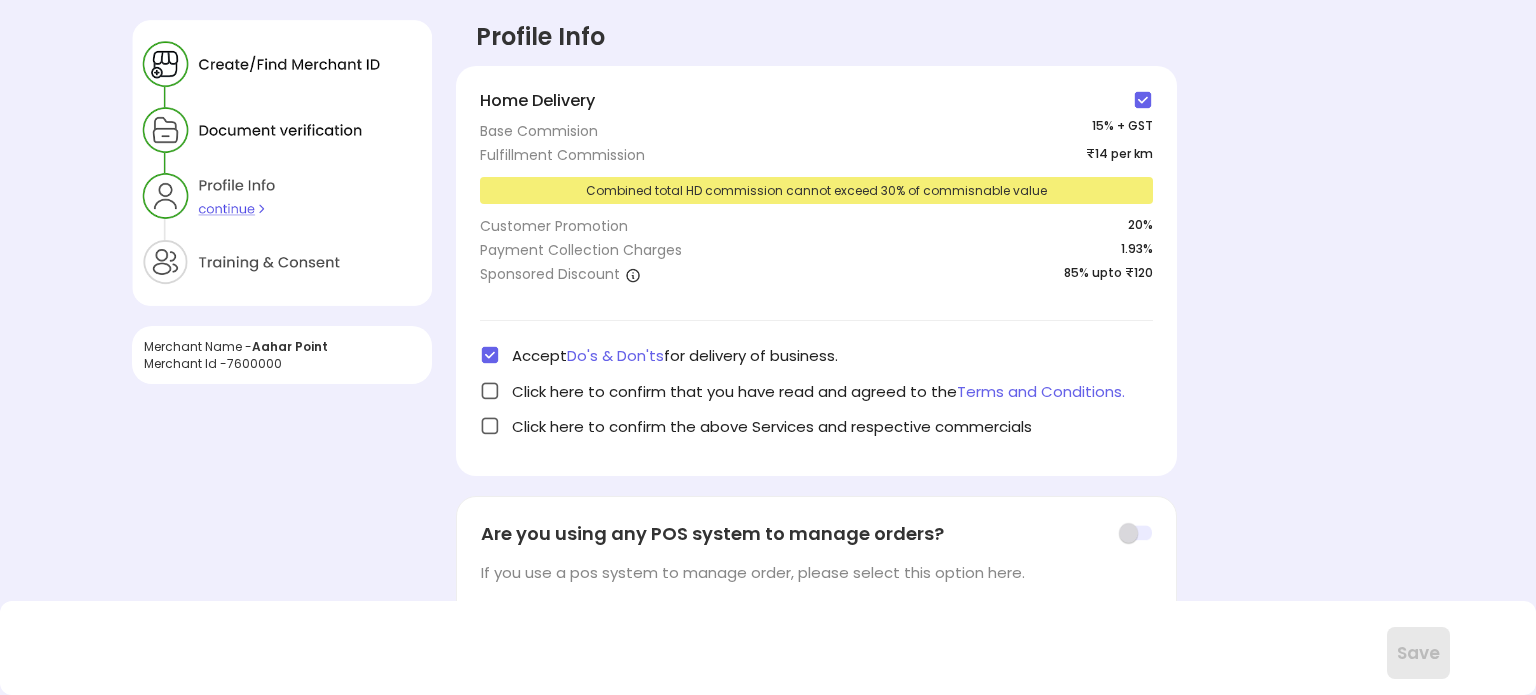 click at bounding box center (490, 391) 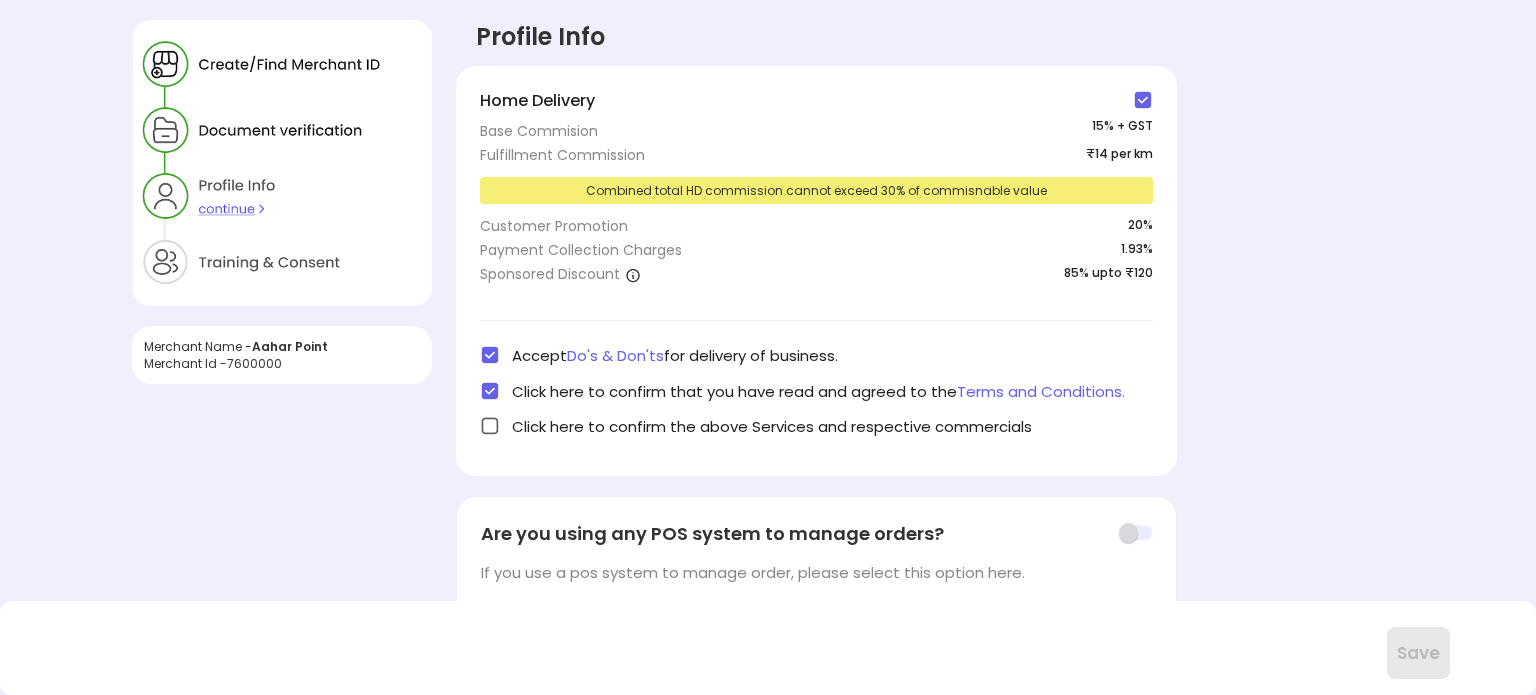 click at bounding box center (490, 426) 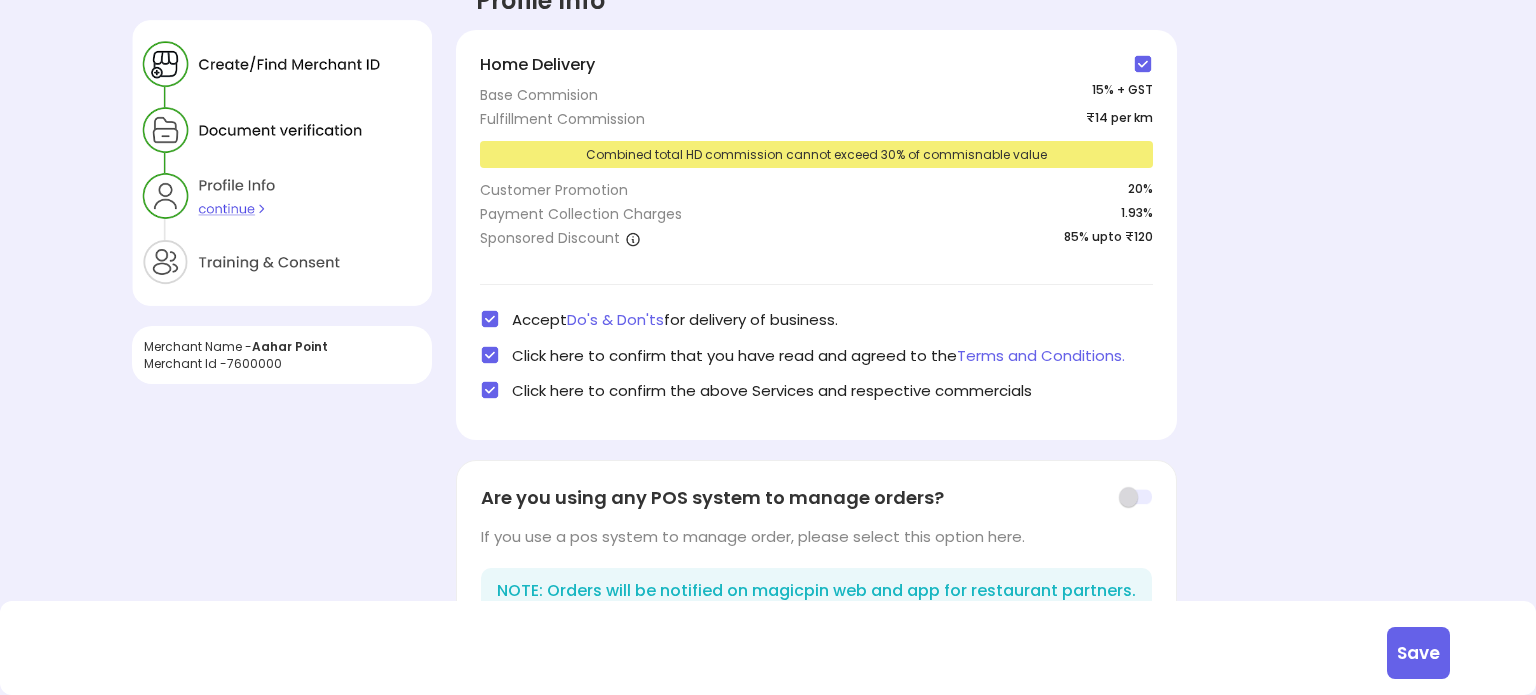 scroll, scrollTop: 89, scrollLeft: 0, axis: vertical 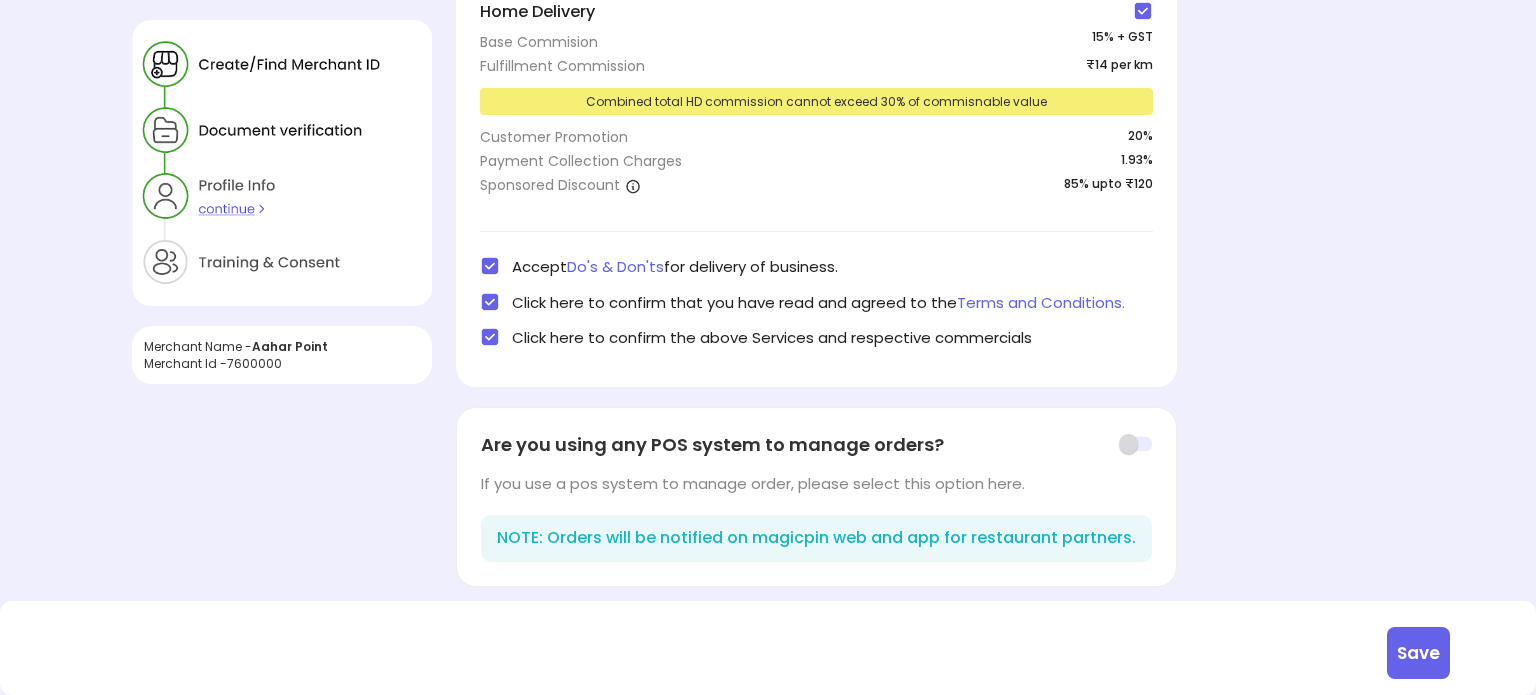 click on "Save" at bounding box center [1418, 653] 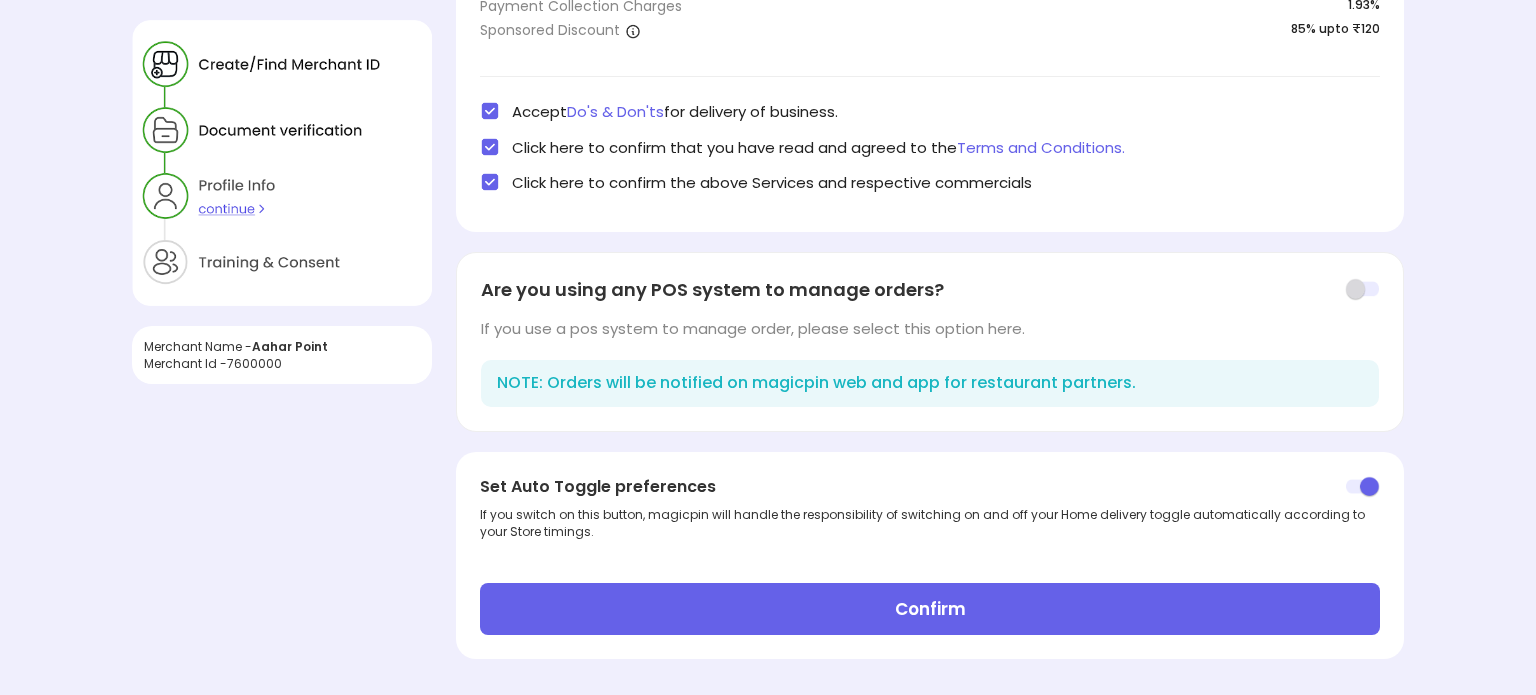 scroll, scrollTop: 247, scrollLeft: 0, axis: vertical 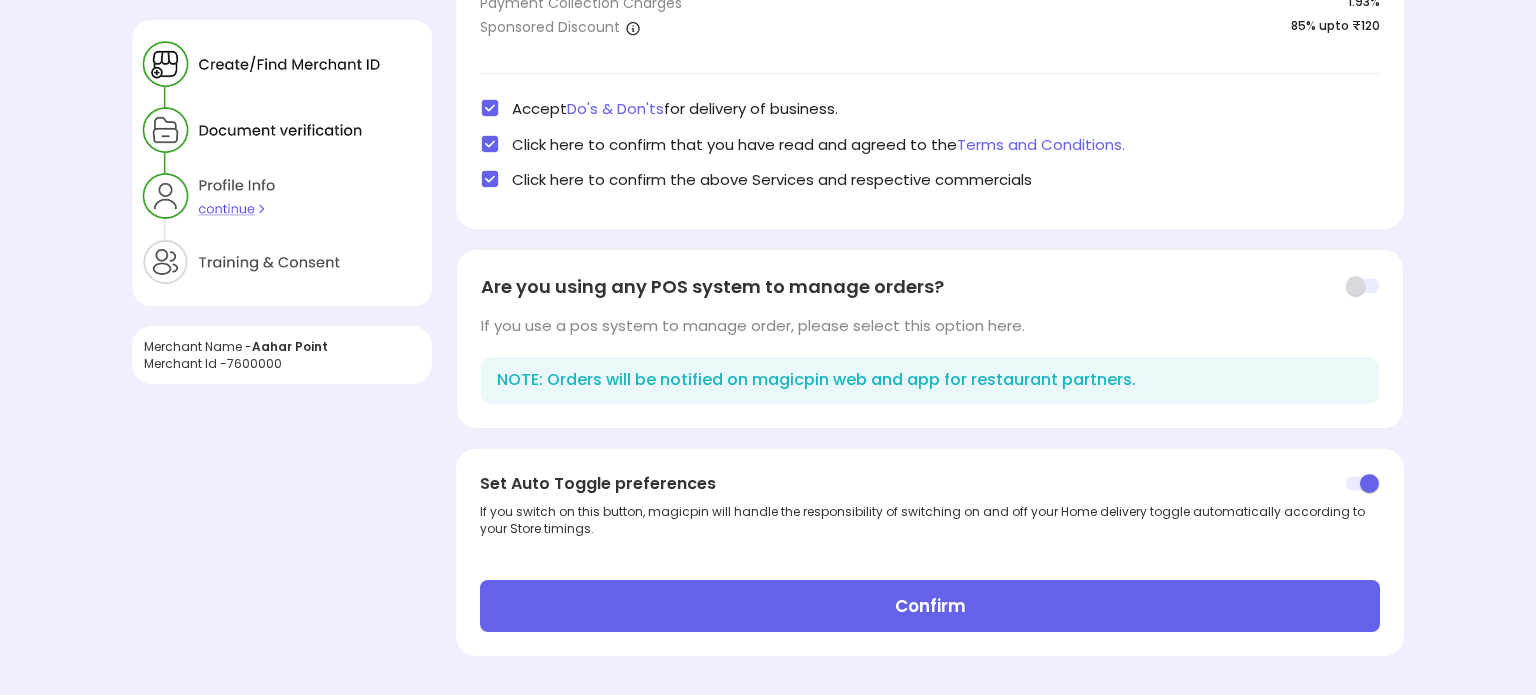 click on "Confirm" at bounding box center (930, 606) 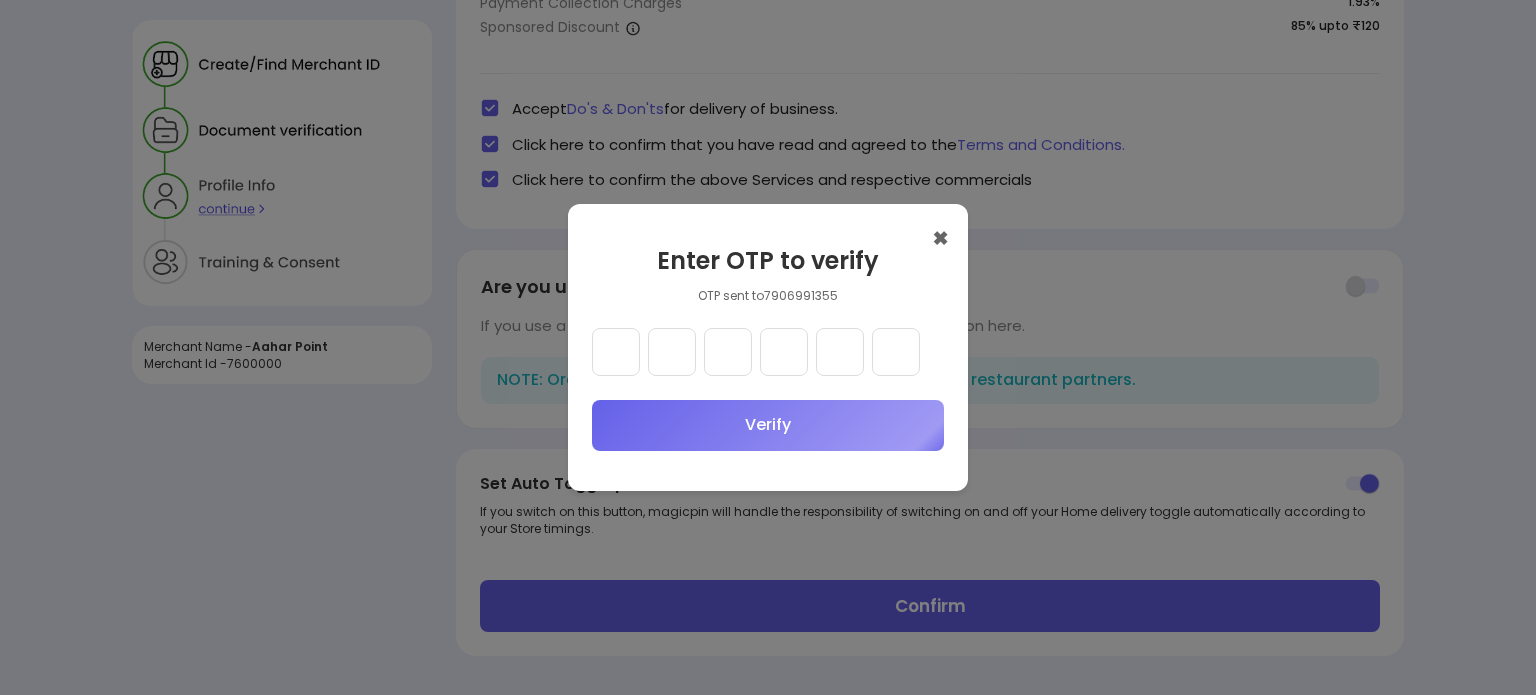 click at bounding box center (616, 352) 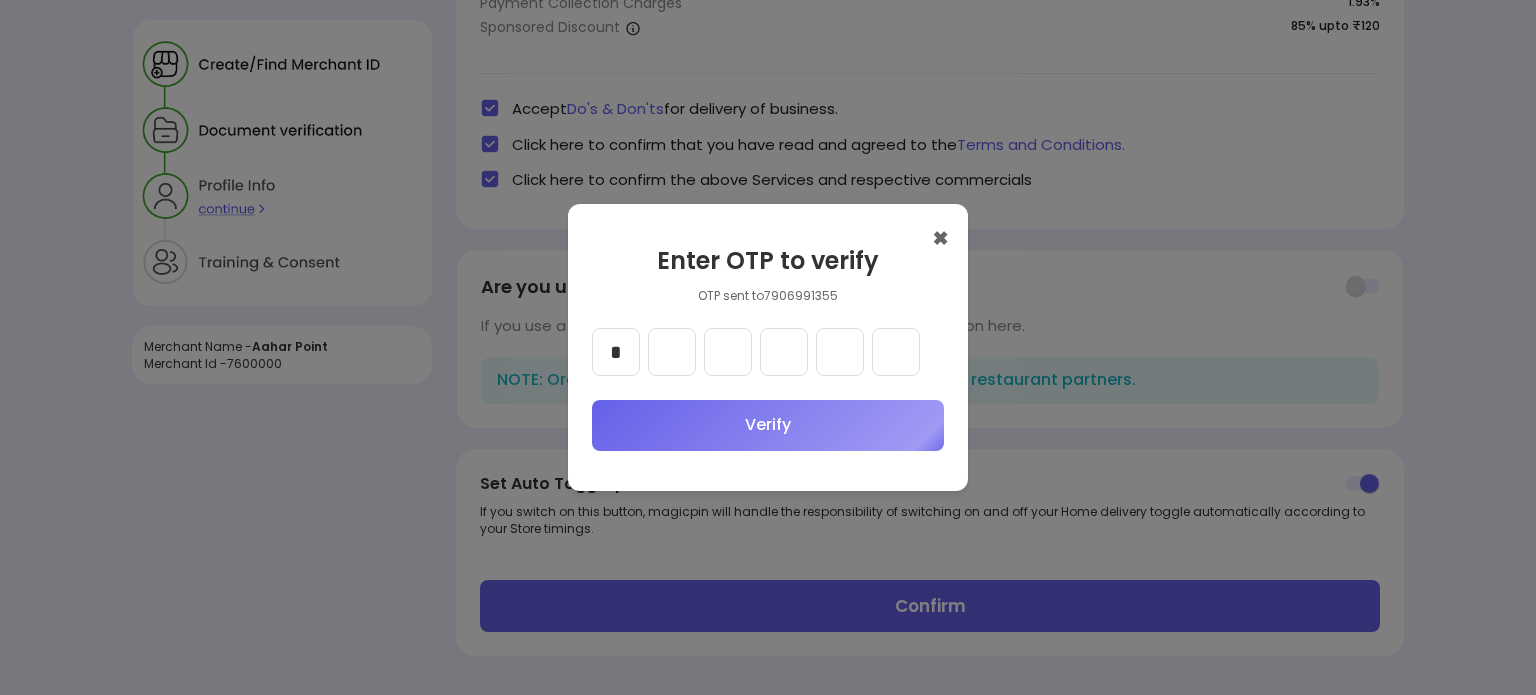type on "*" 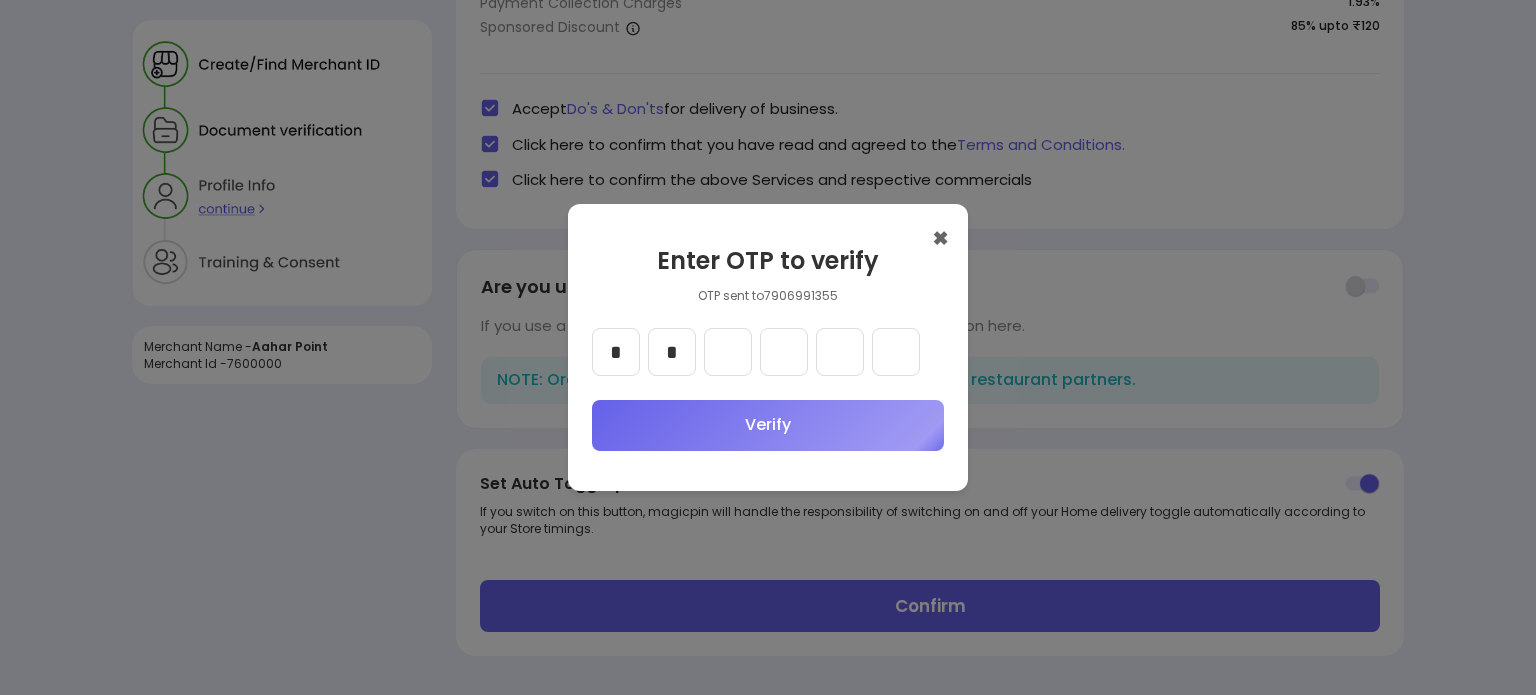 type on "*" 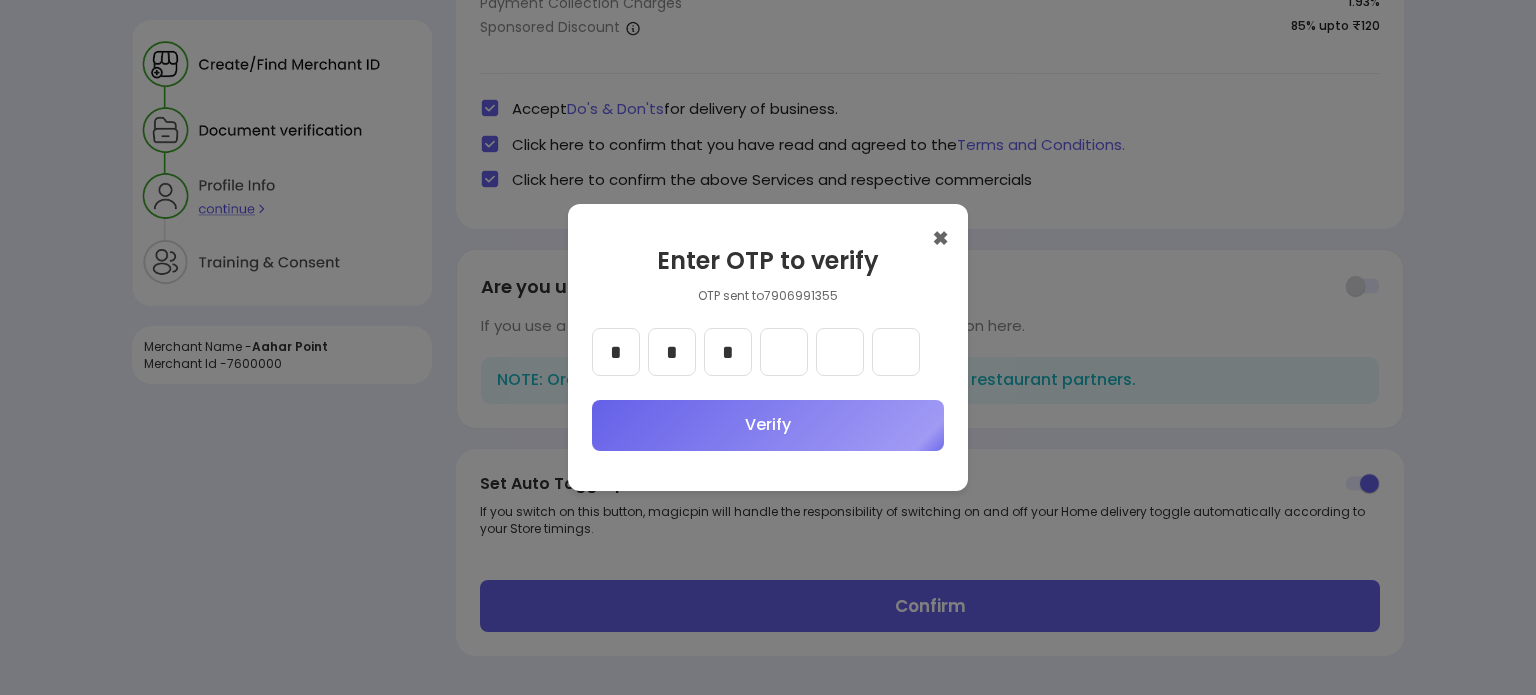 type on "*" 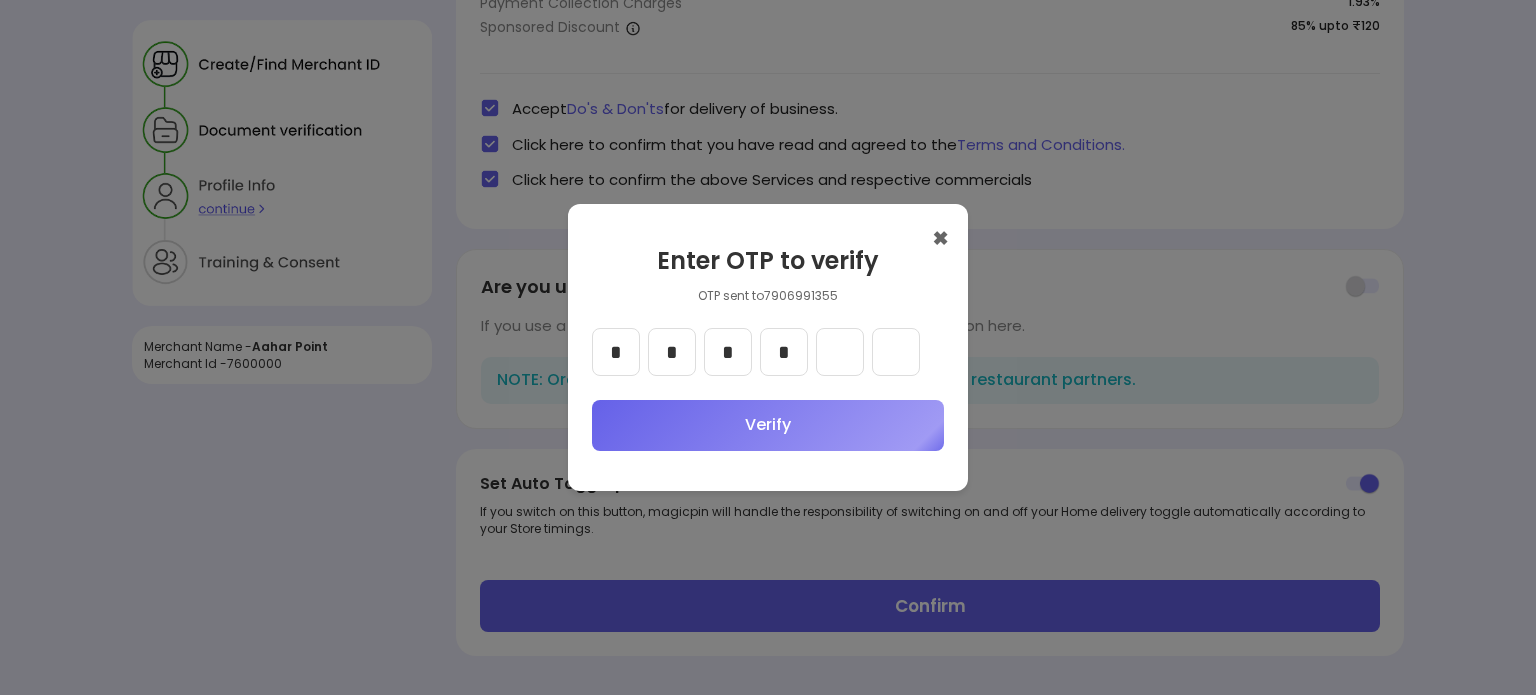 type on "*" 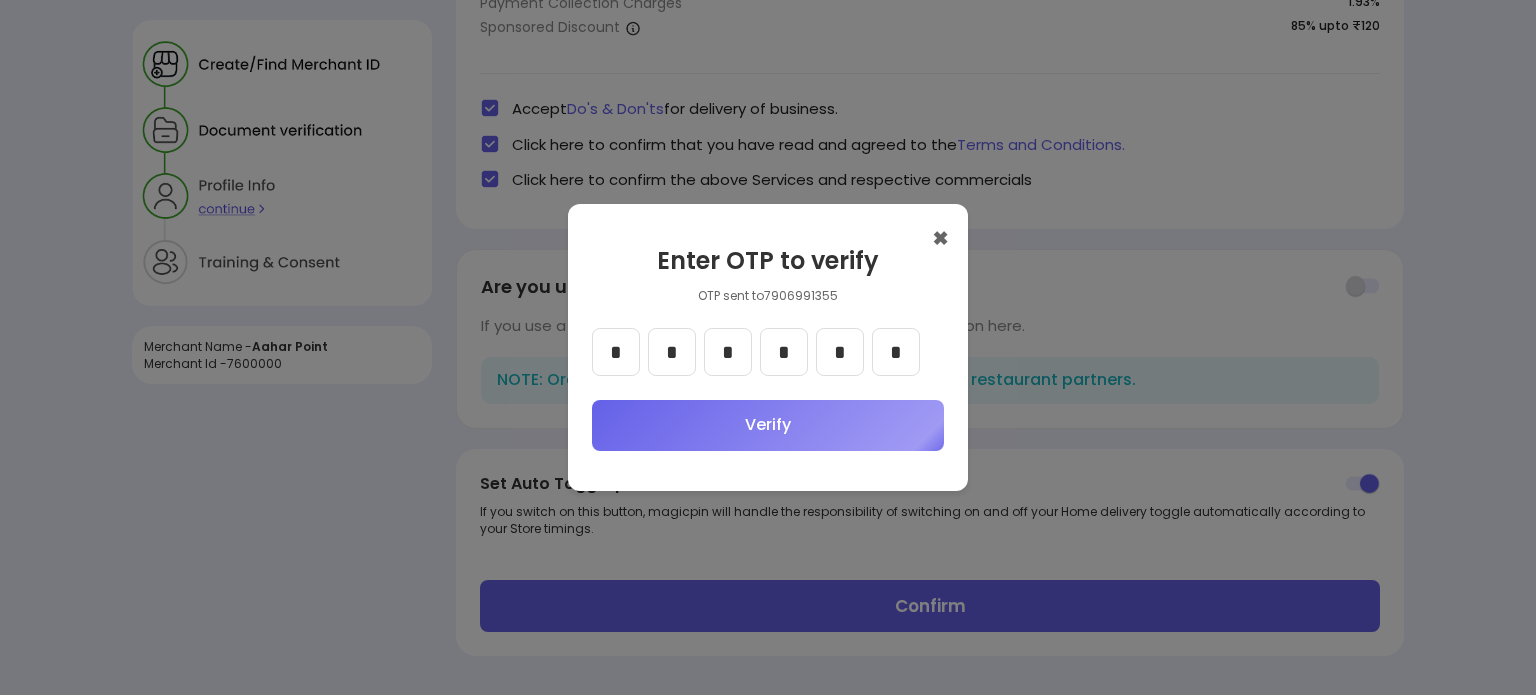 type on "*" 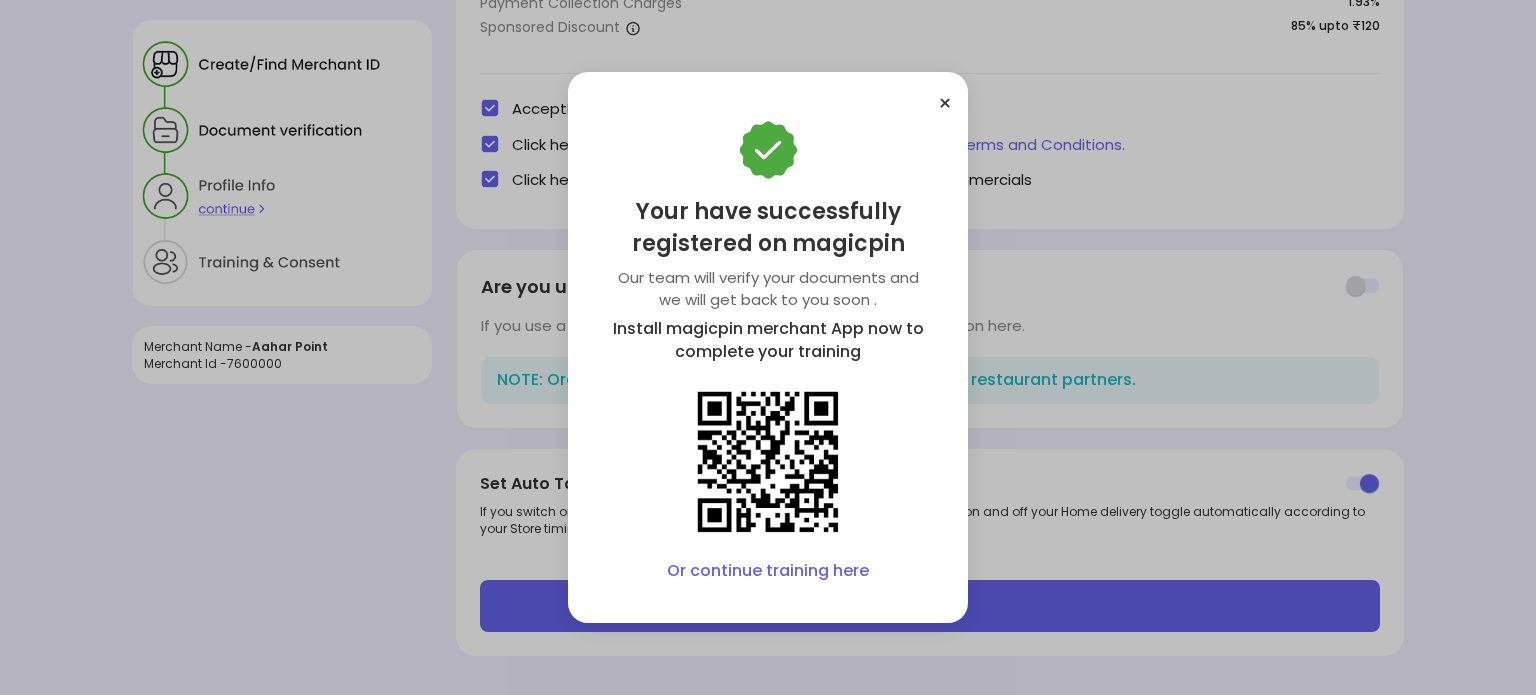 click on "Or continue training here" at bounding box center [768, 571] 